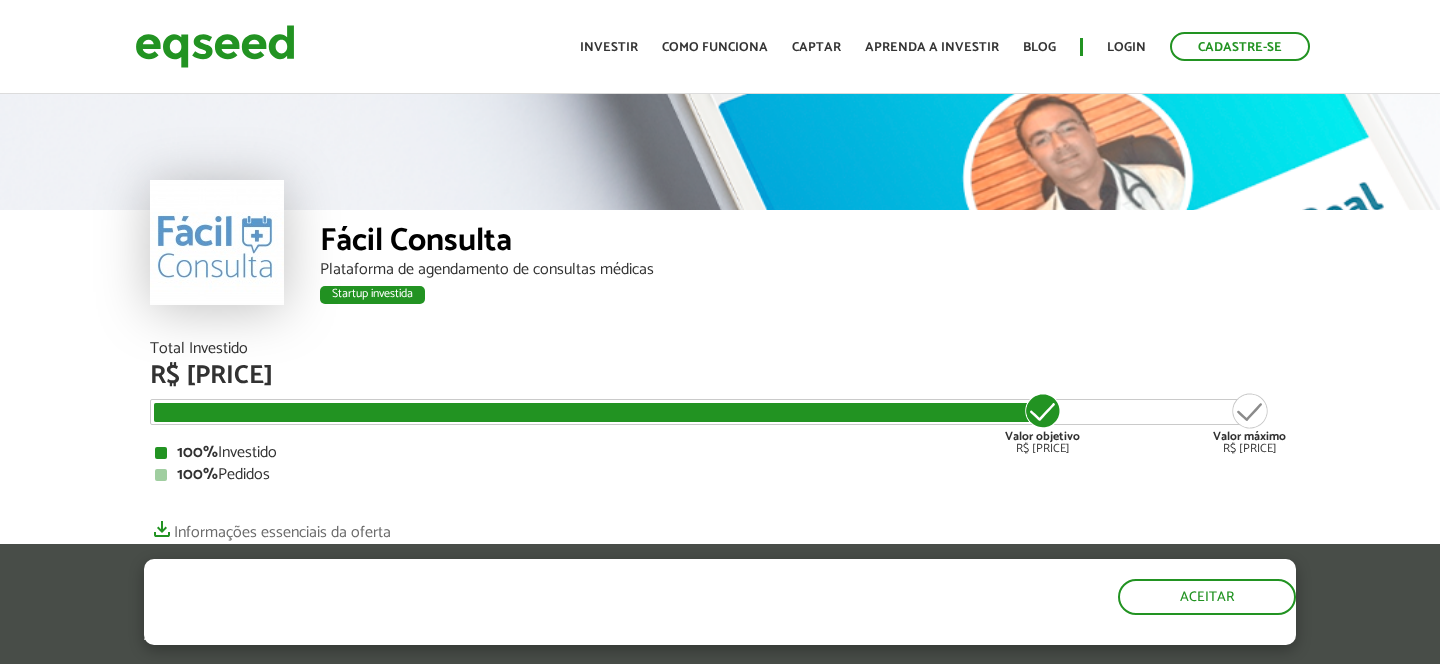 scroll, scrollTop: 0, scrollLeft: 0, axis: both 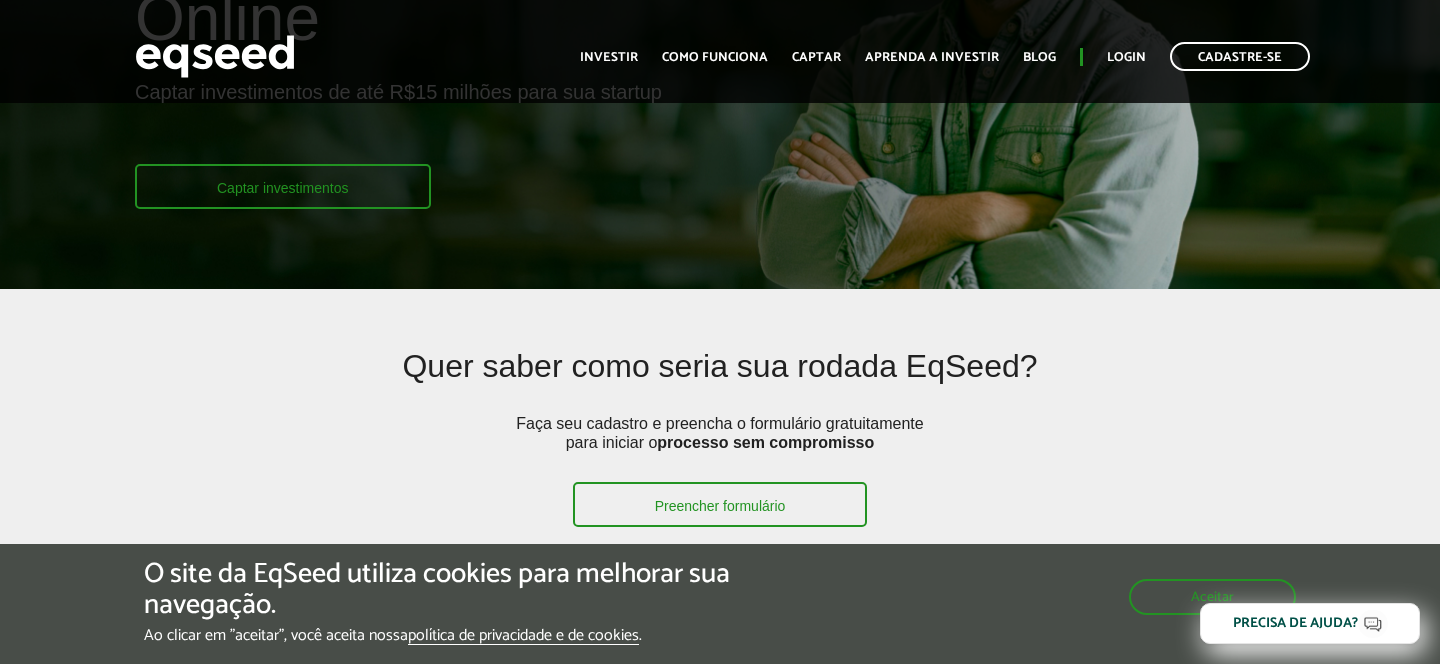 click on "Captar investimentos" at bounding box center (283, 186) 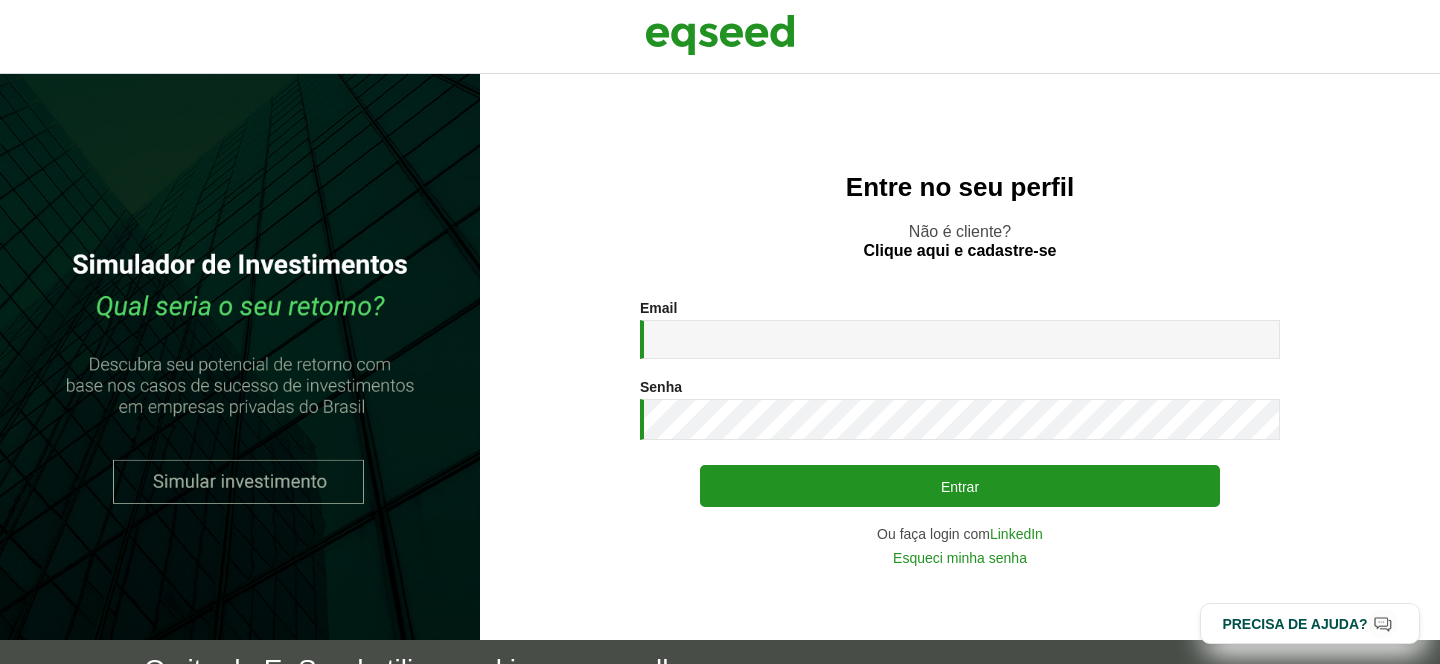 scroll, scrollTop: 0, scrollLeft: 0, axis: both 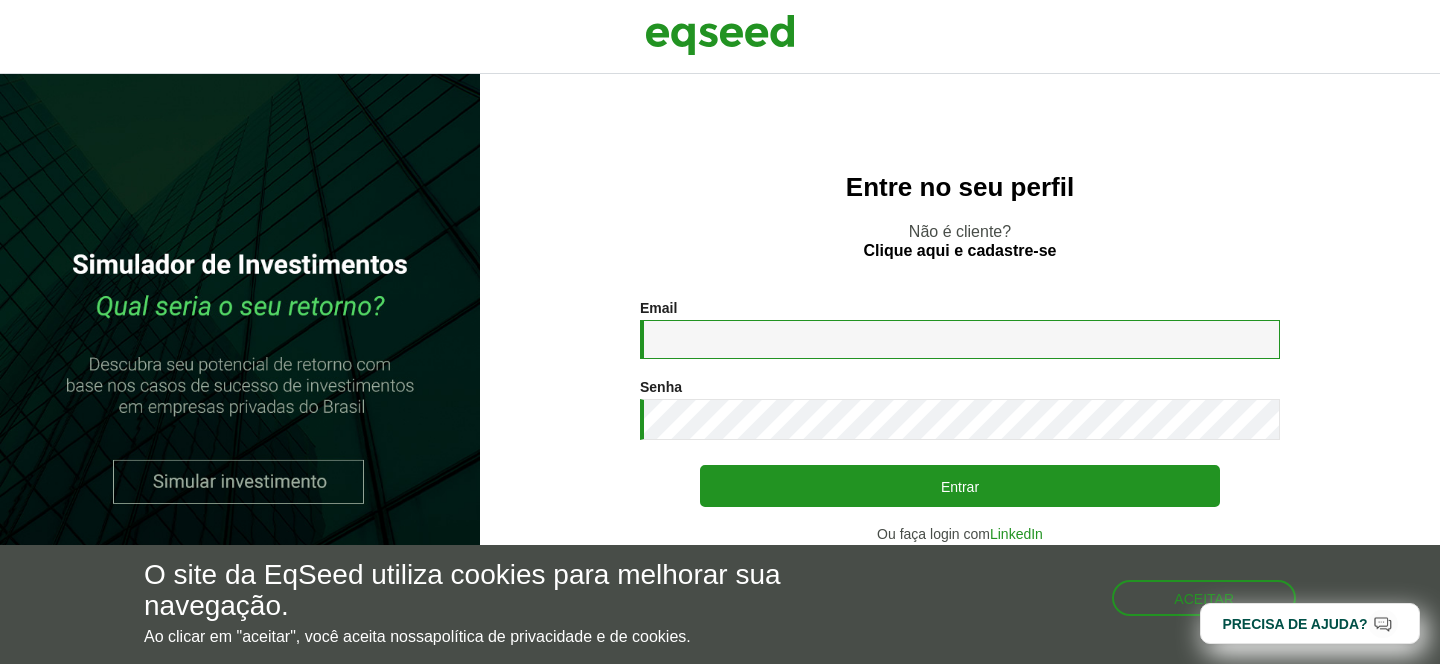 click on "Email  *" at bounding box center [960, 339] 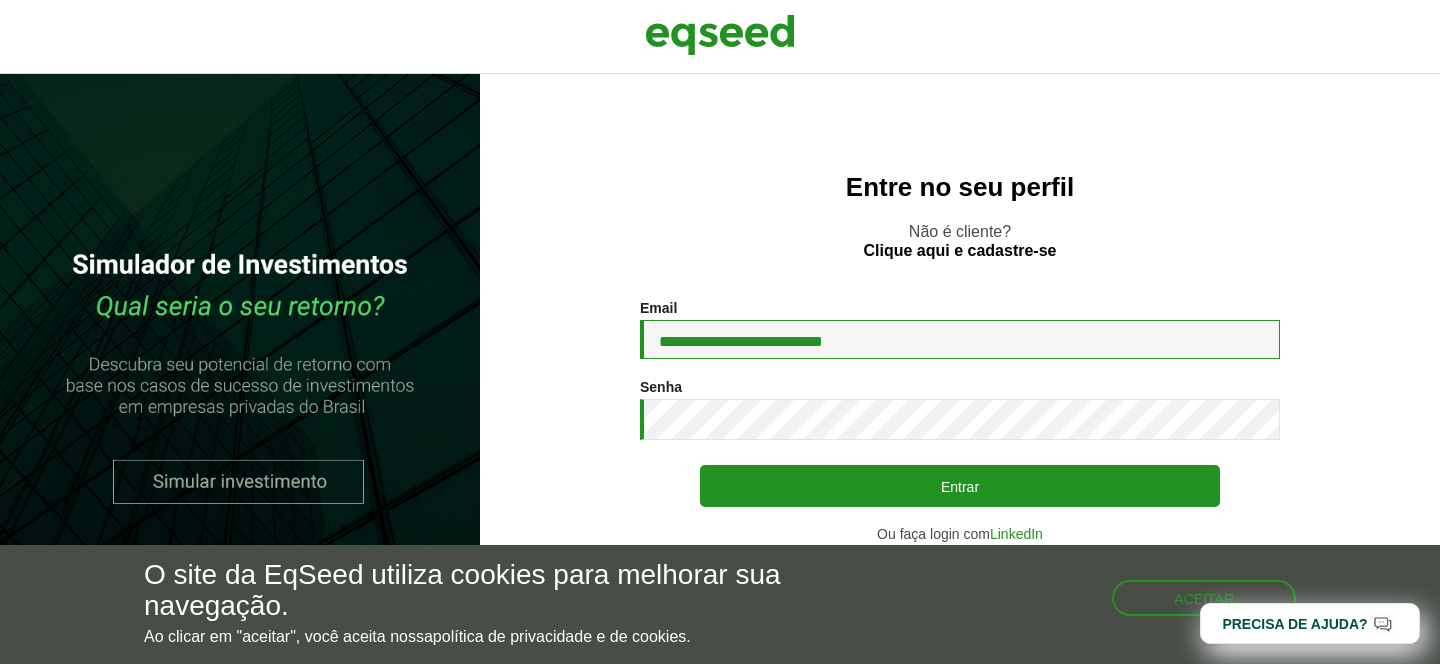 type on "**********" 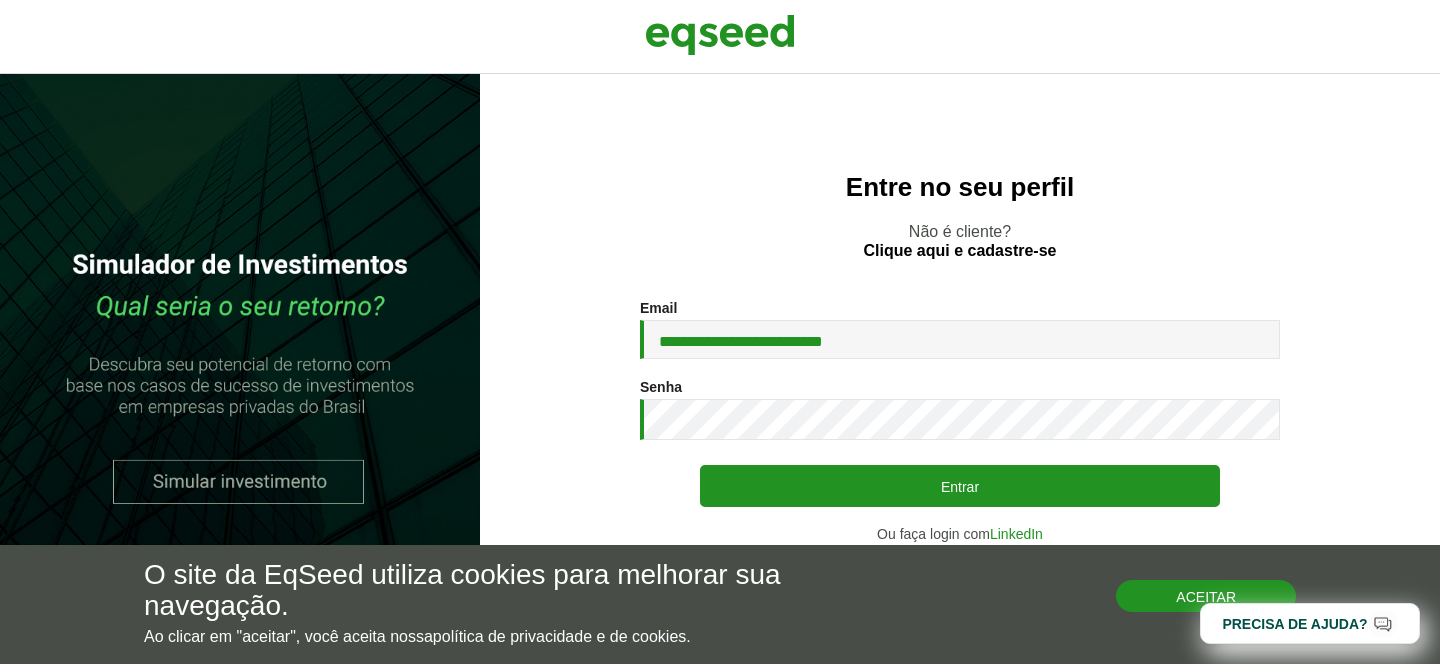 click on "Aceitar" at bounding box center [1206, 596] 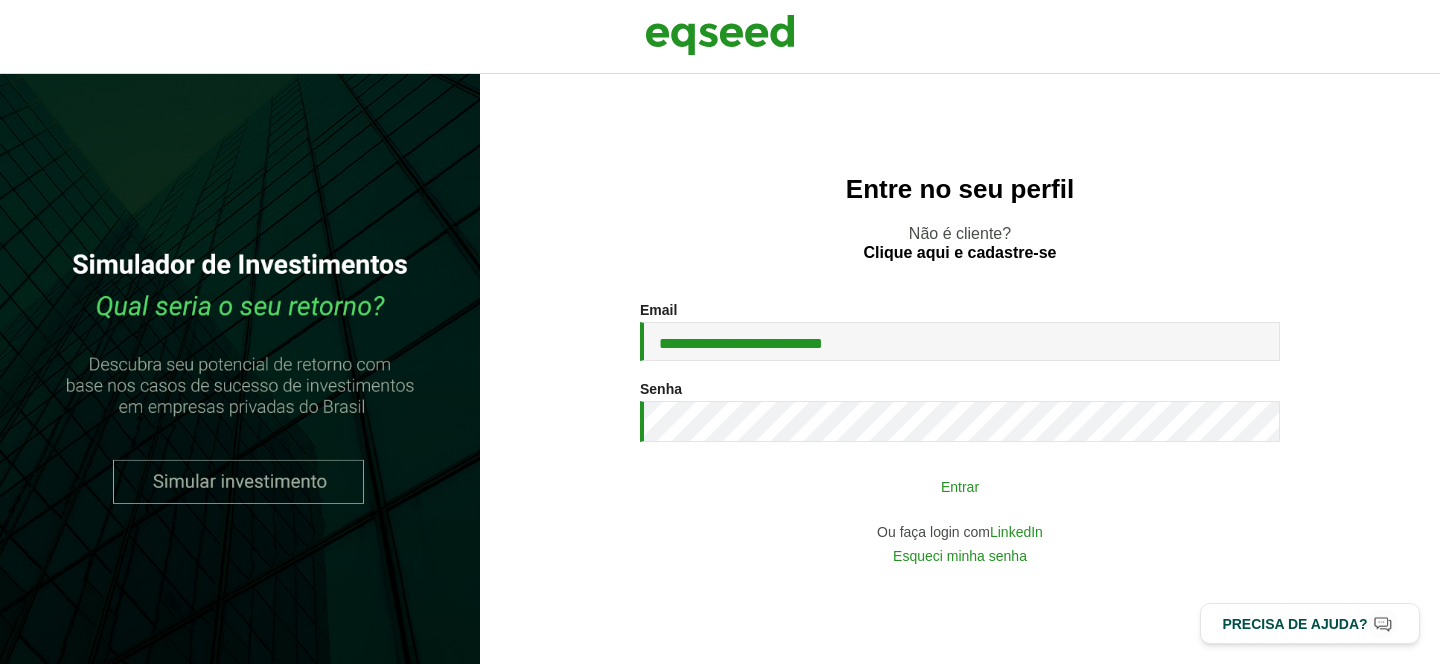 click on "Entrar" at bounding box center [960, 486] 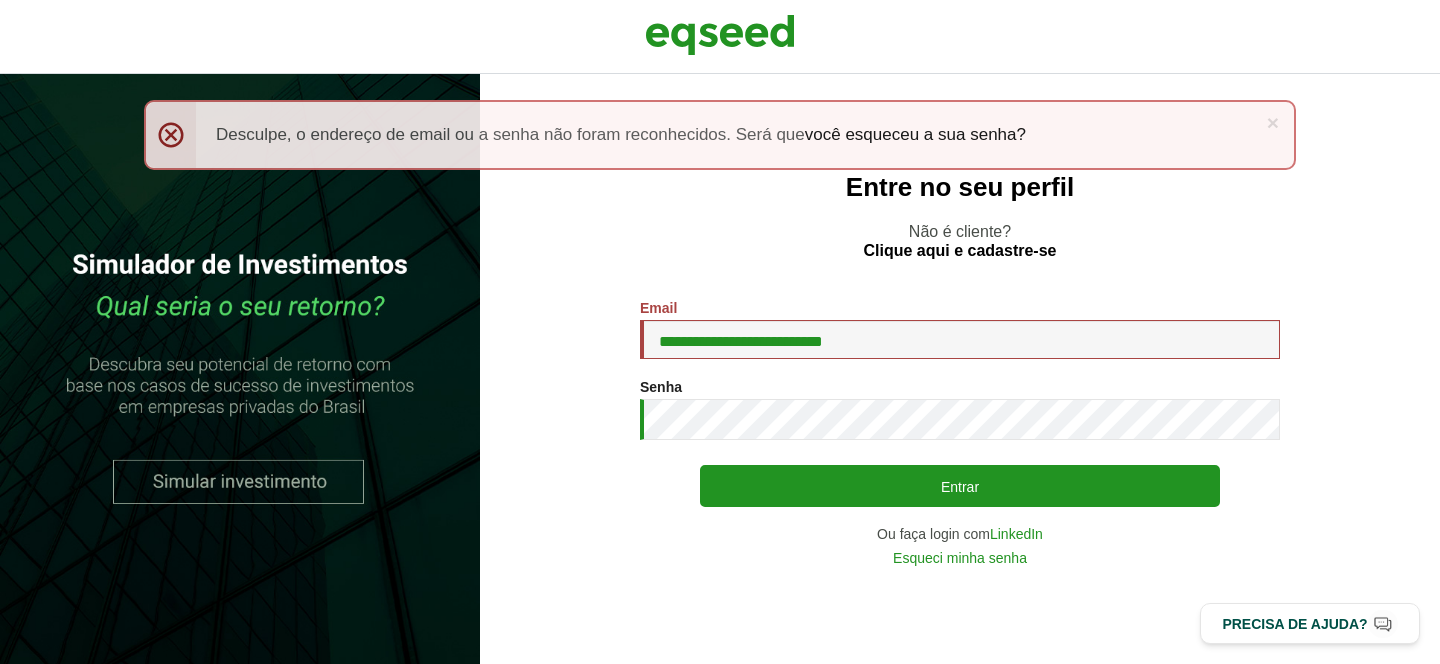 scroll, scrollTop: 0, scrollLeft: 0, axis: both 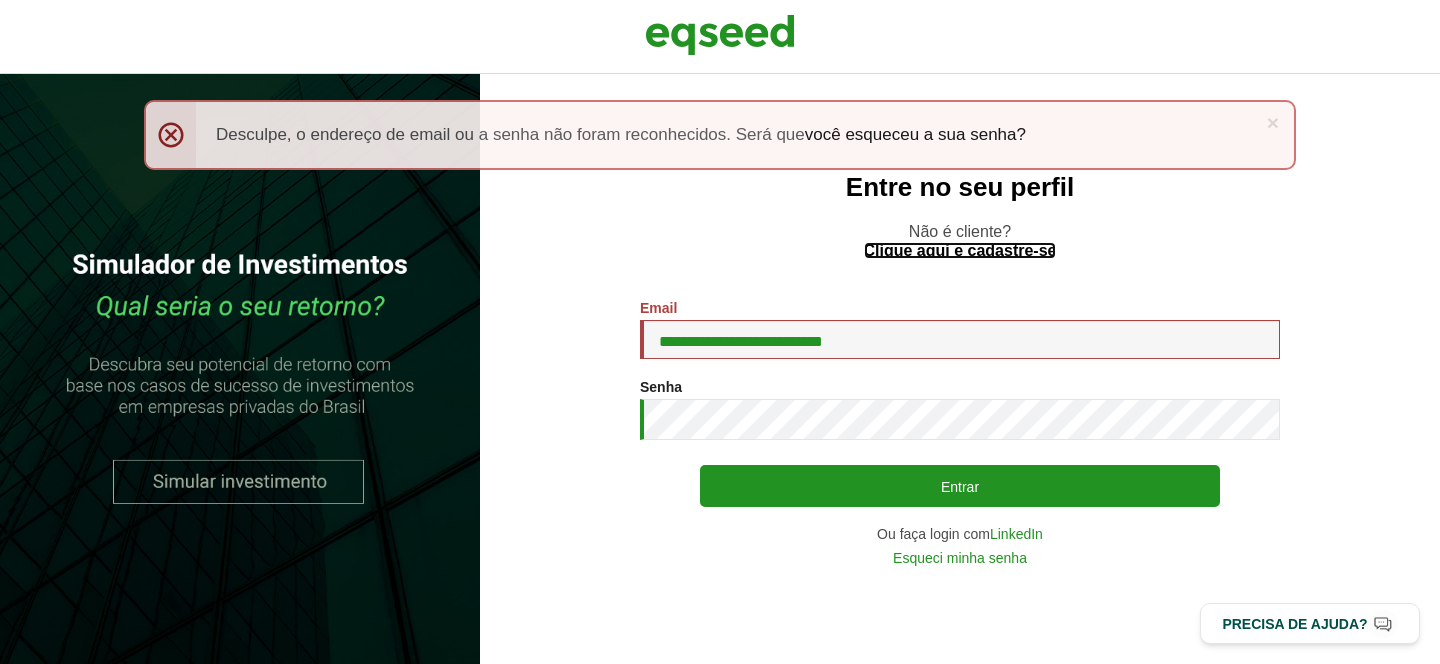 click on "Clique aqui e cadastre-se" at bounding box center [960, 251] 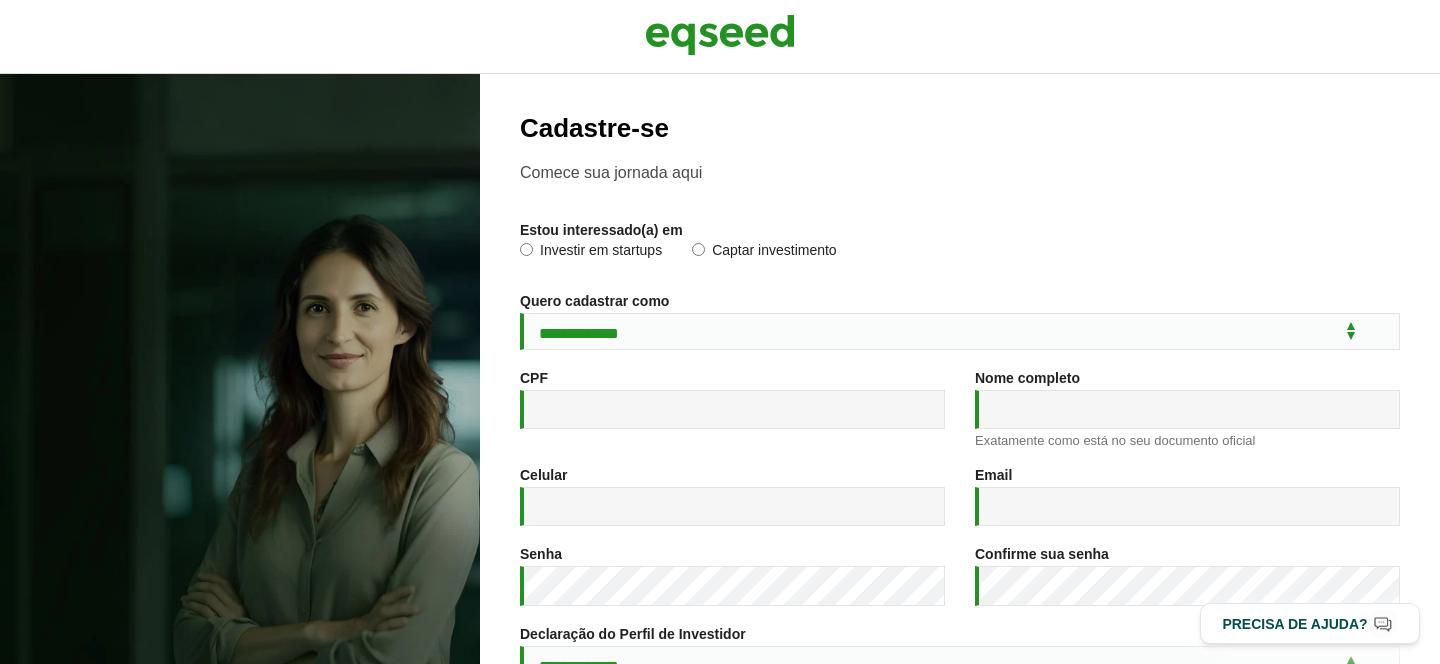 scroll, scrollTop: 0, scrollLeft: 0, axis: both 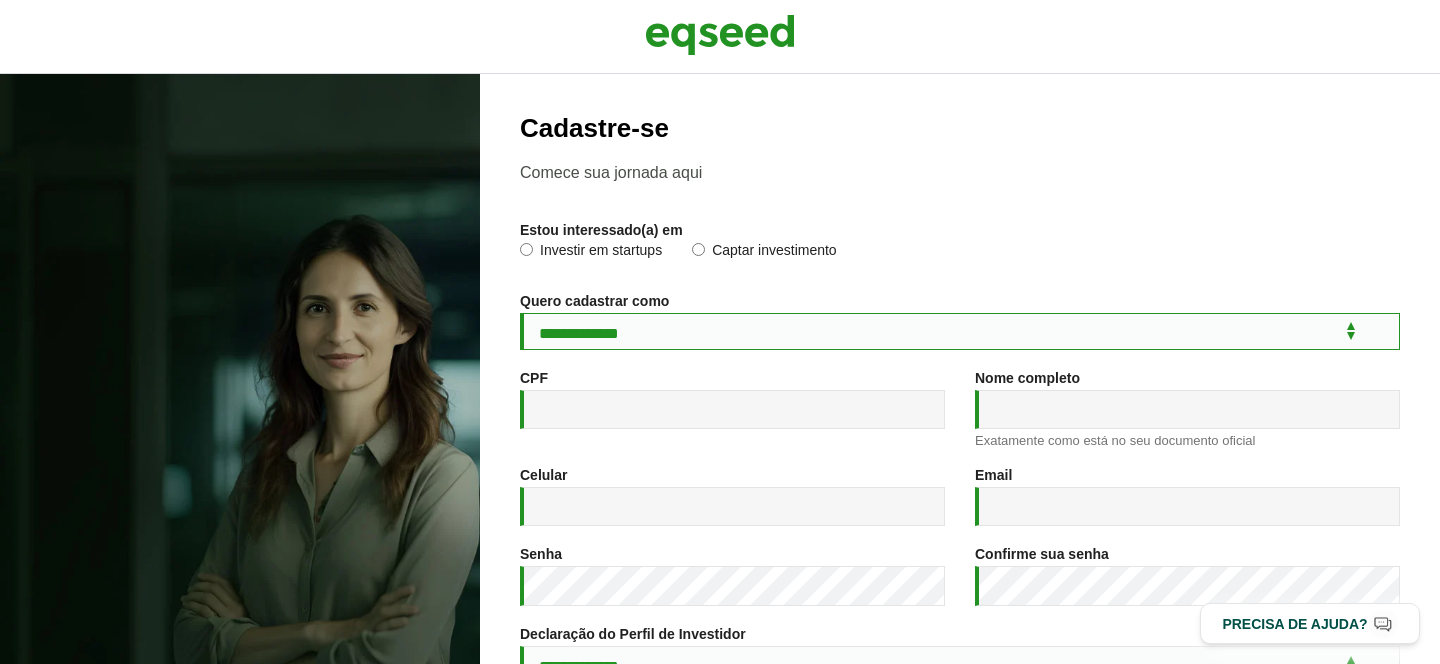 click on "**********" at bounding box center [960, 331] 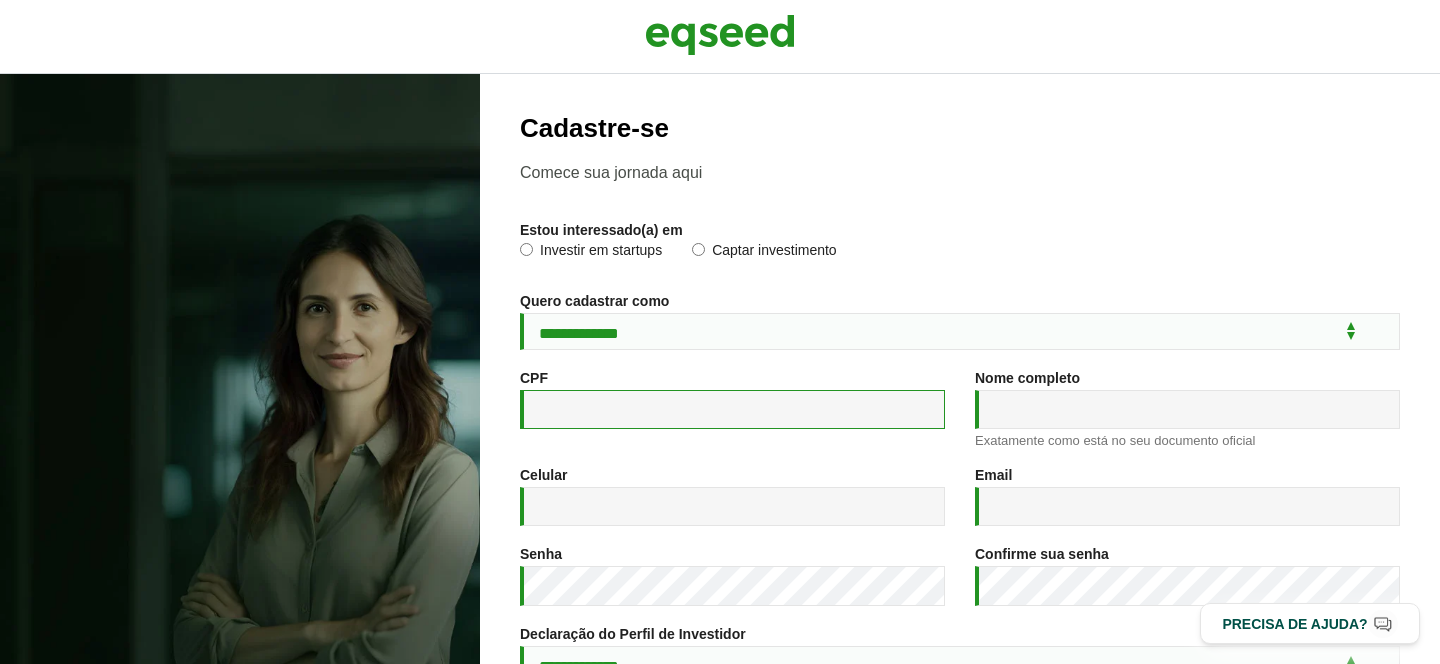 click on "CPF  *" at bounding box center [732, 409] 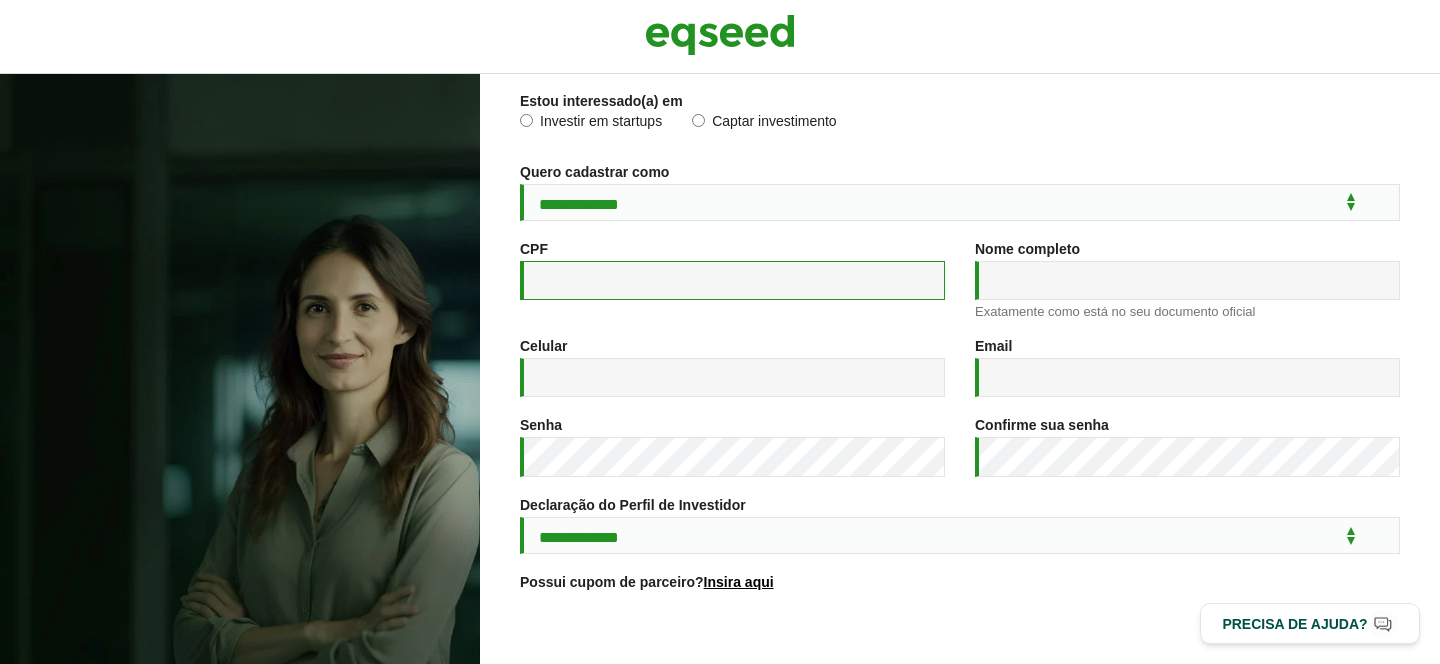 scroll, scrollTop: 132, scrollLeft: 0, axis: vertical 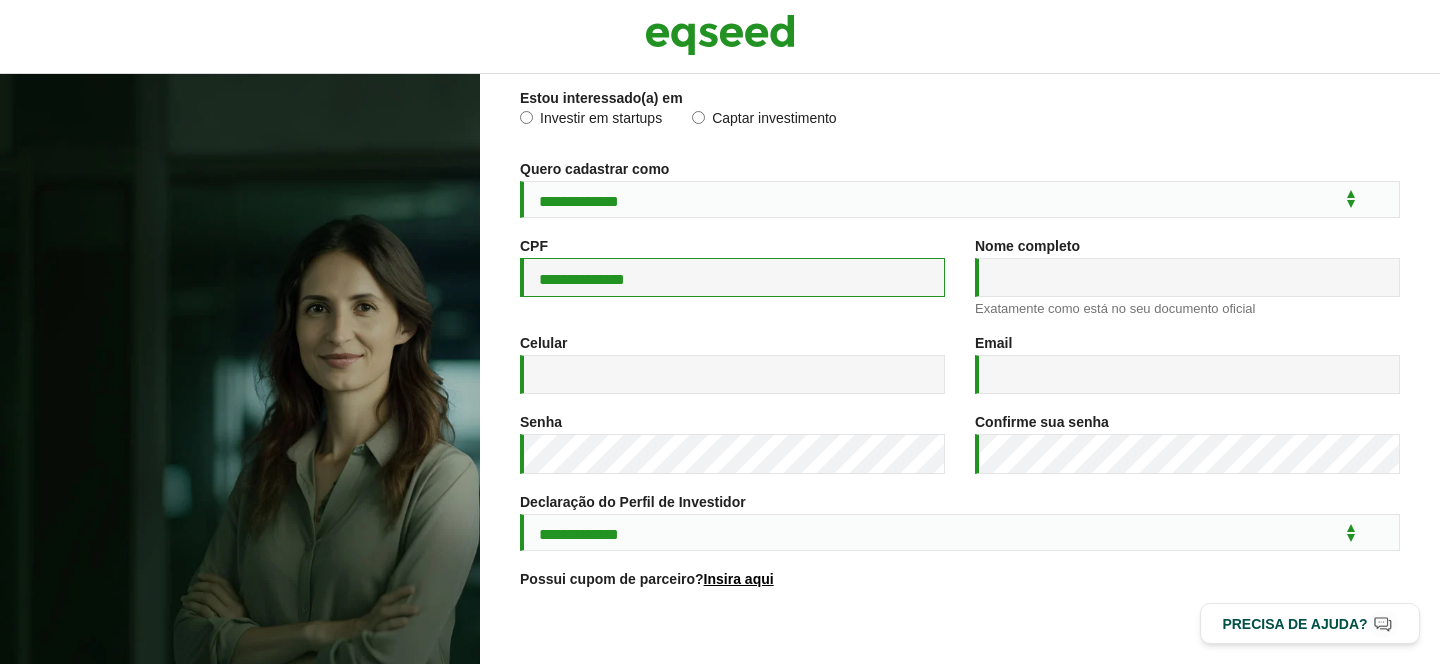 type on "**********" 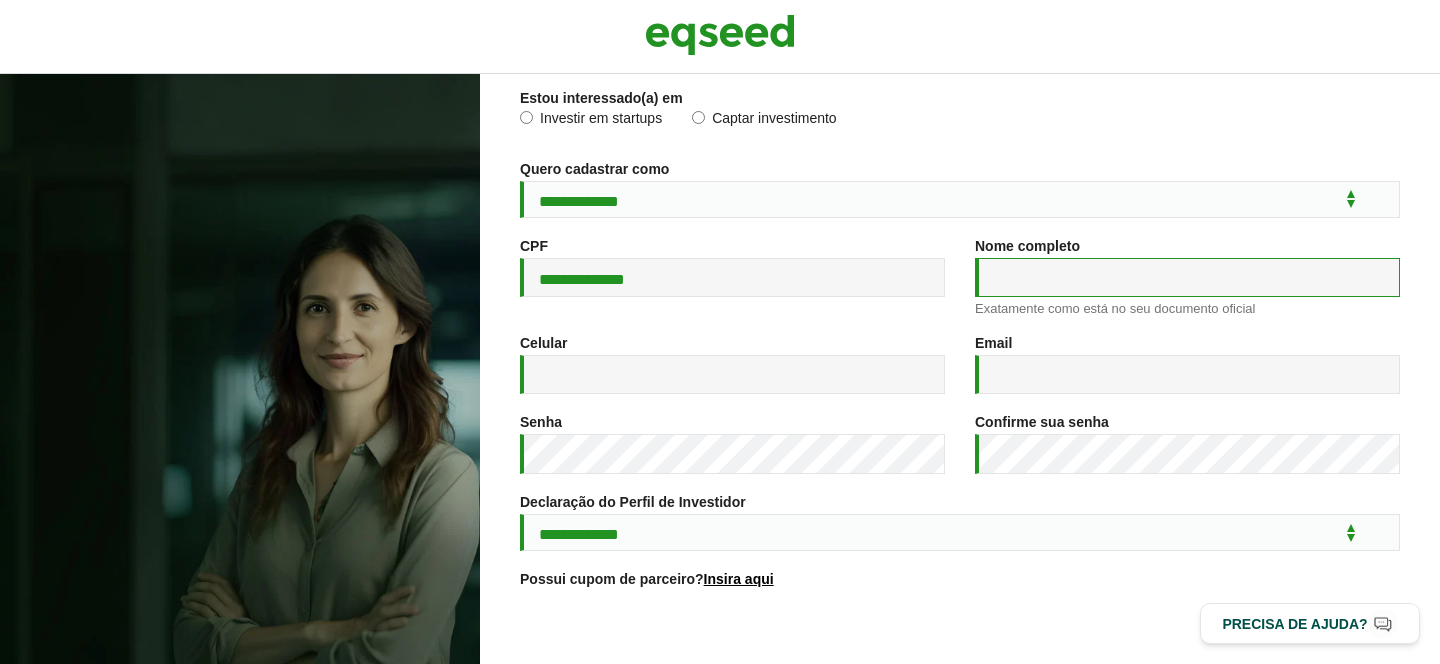 click on "Nome completo  *" at bounding box center (1187, 277) 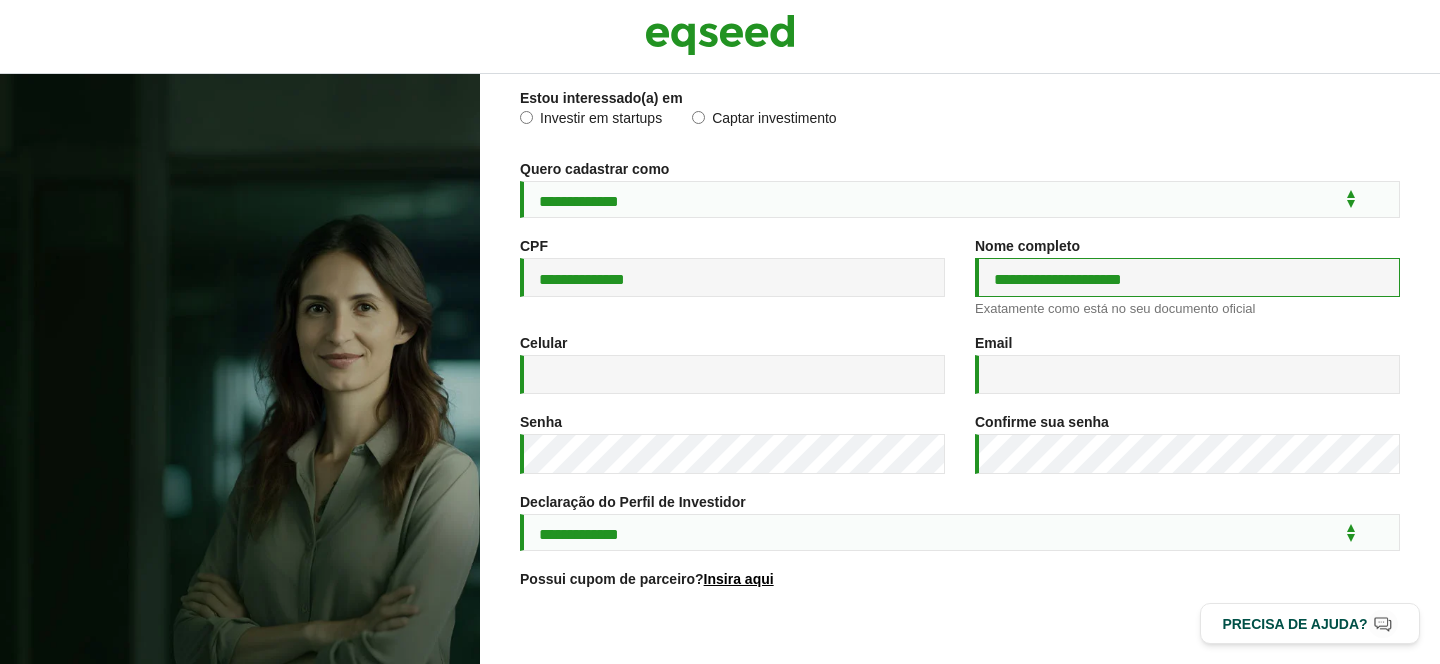 type on "**********" 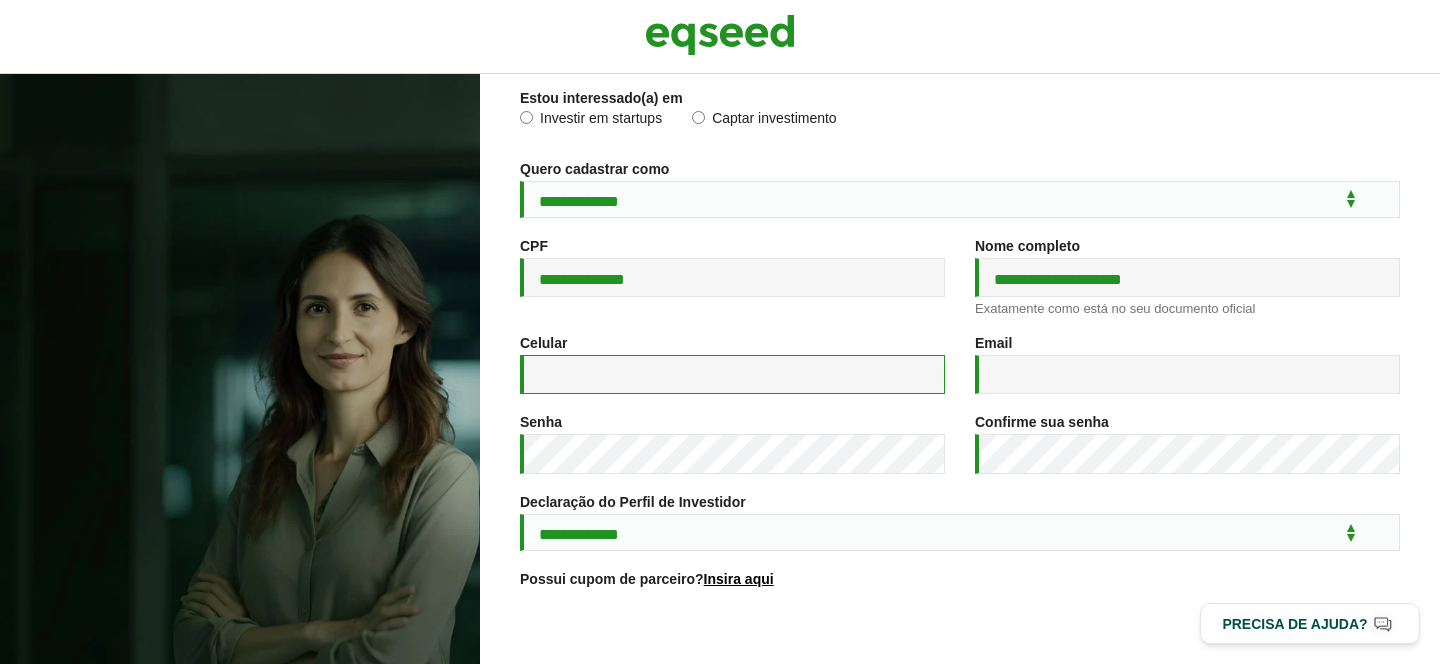 click on "Celular  *" at bounding box center (732, 374) 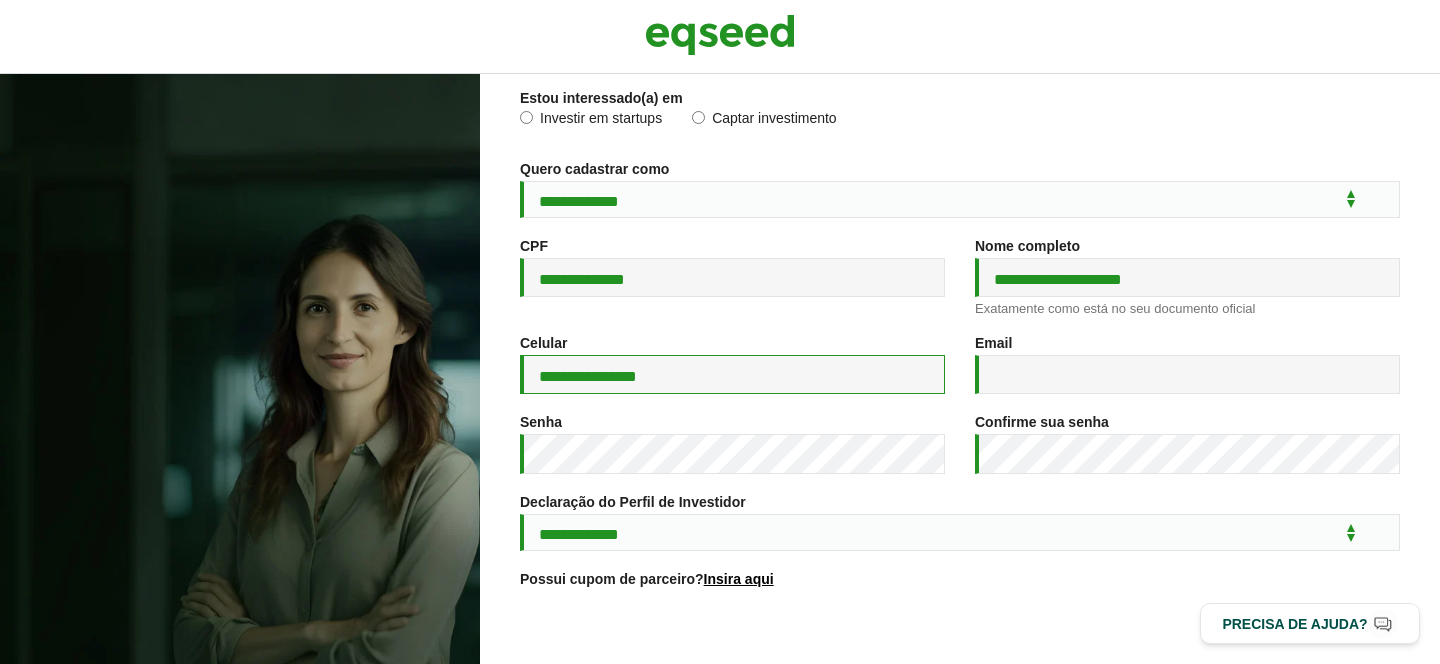 type on "**********" 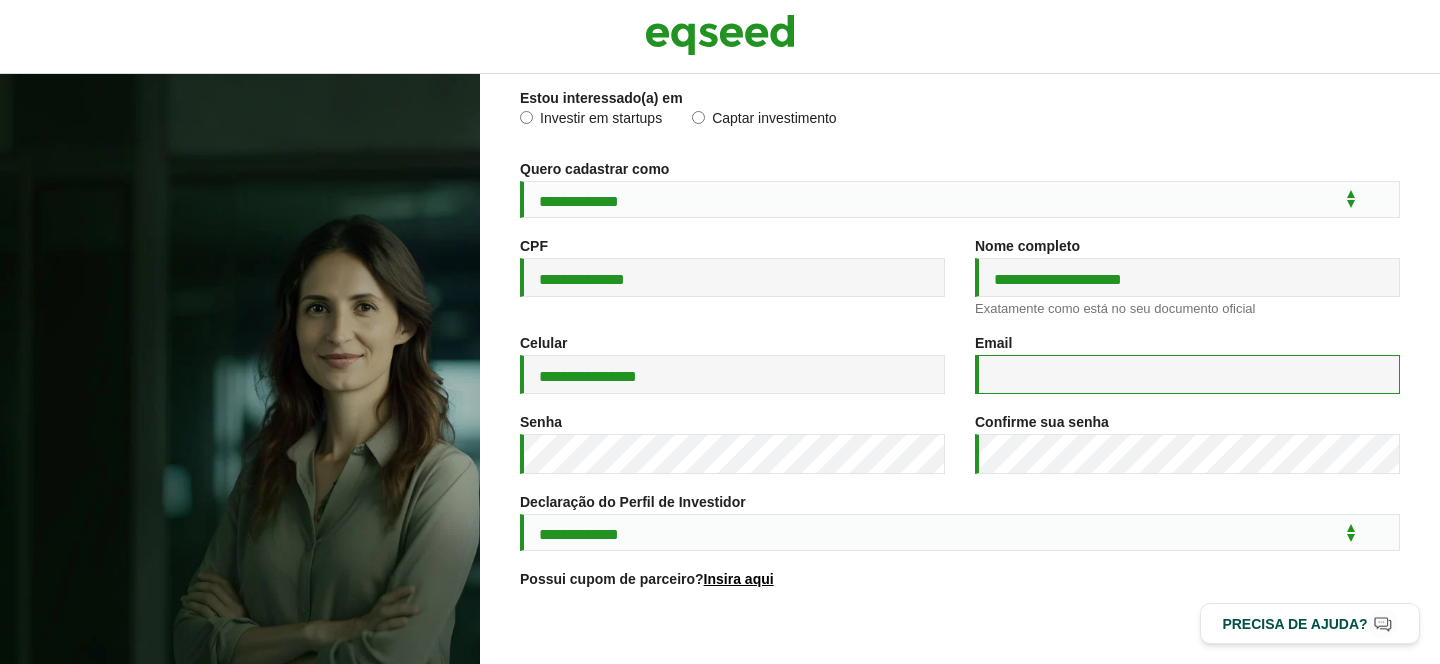click on "Email  *" at bounding box center [1187, 374] 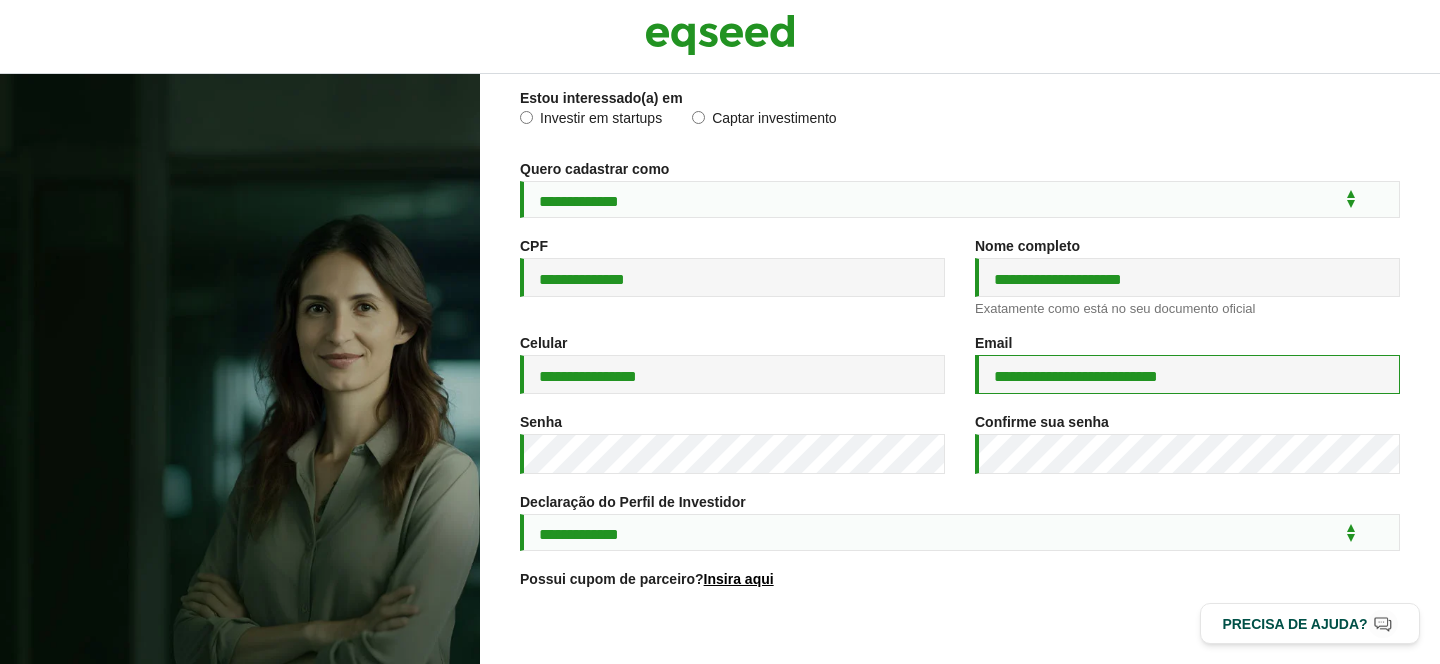 type on "**********" 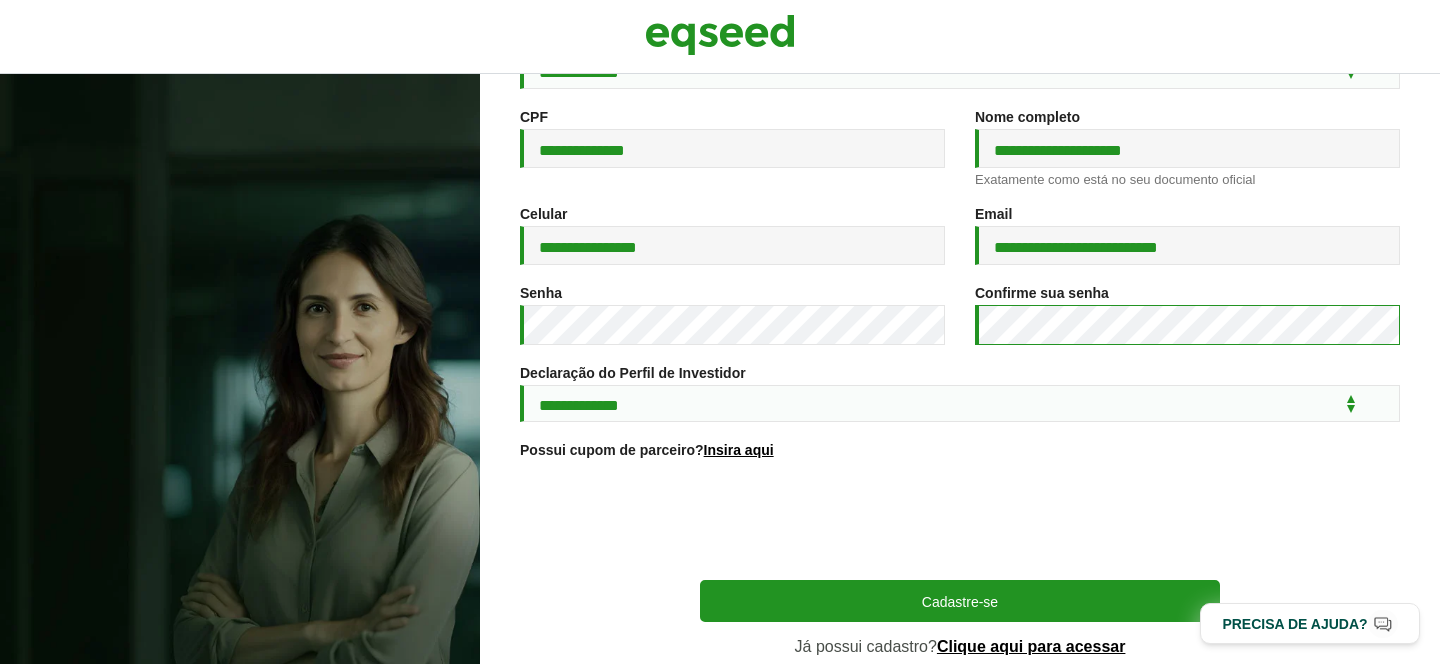 scroll, scrollTop: 273, scrollLeft: 0, axis: vertical 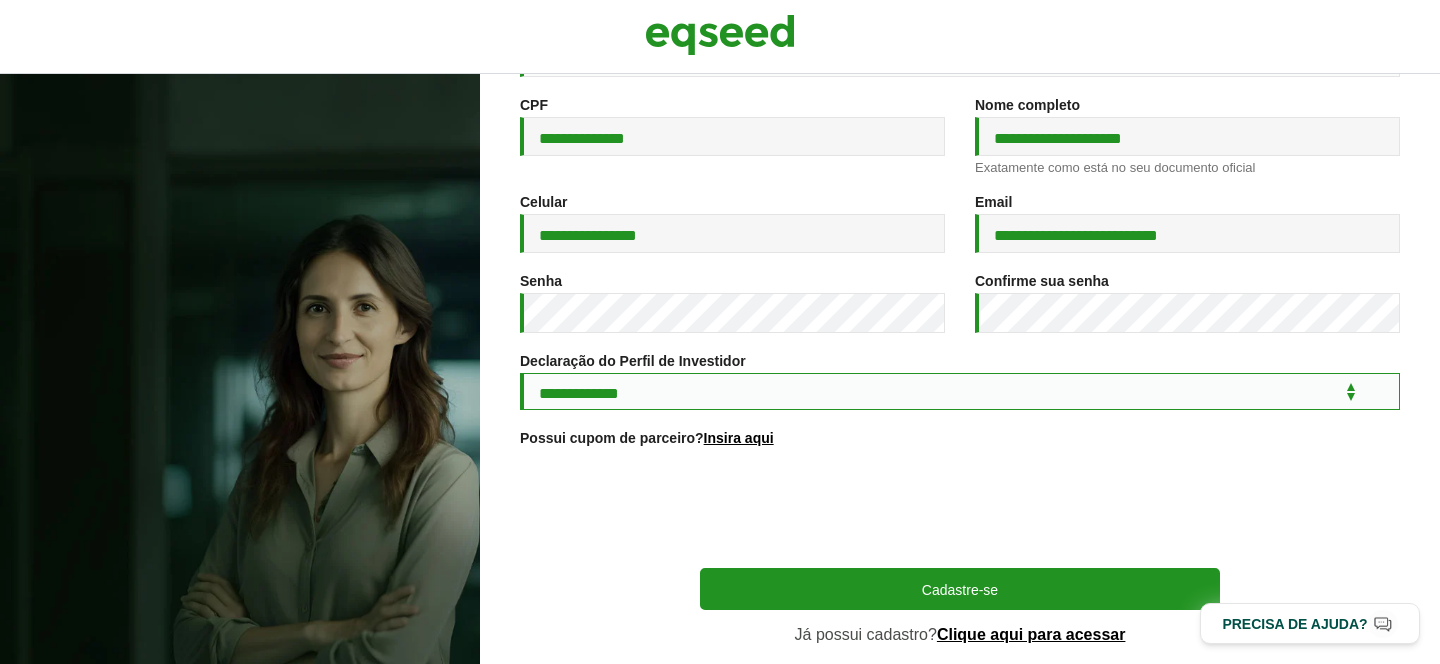click on "**********" at bounding box center [960, 391] 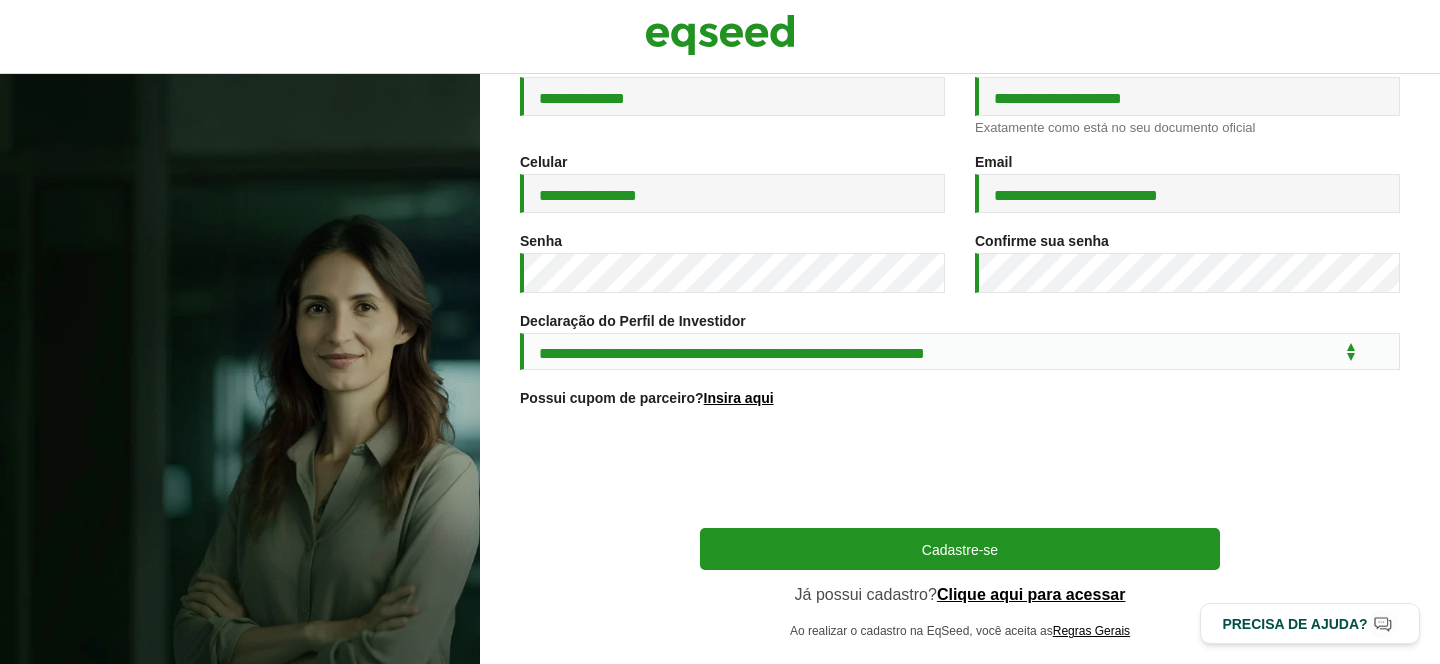 scroll, scrollTop: 314, scrollLeft: 0, axis: vertical 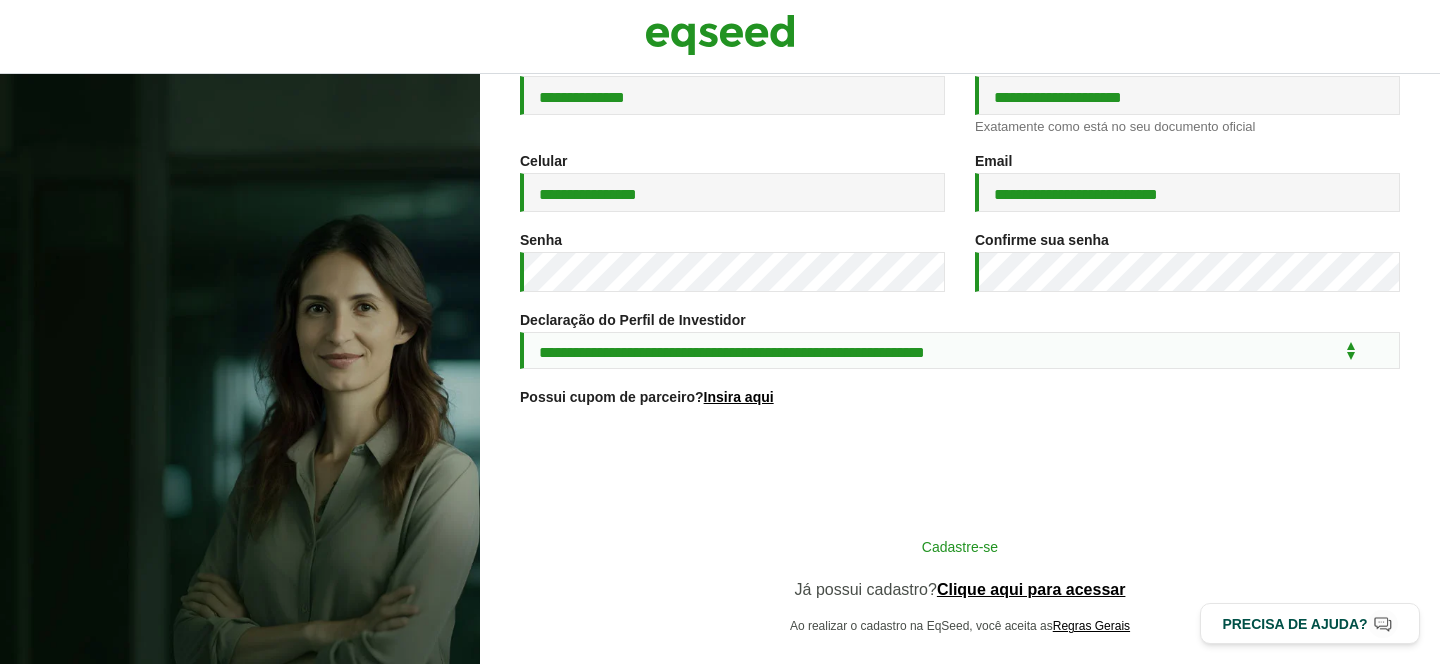 click on "Cadastre-se" at bounding box center [960, 546] 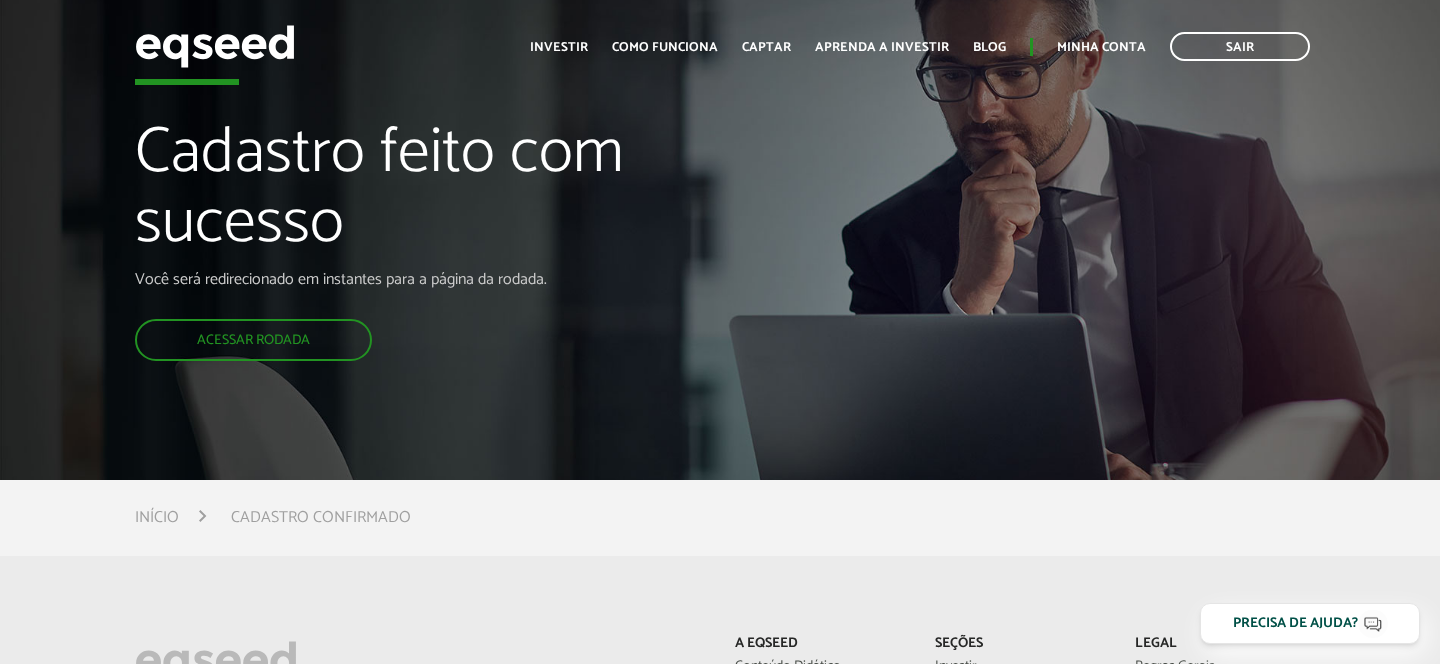 scroll, scrollTop: 0, scrollLeft: 0, axis: both 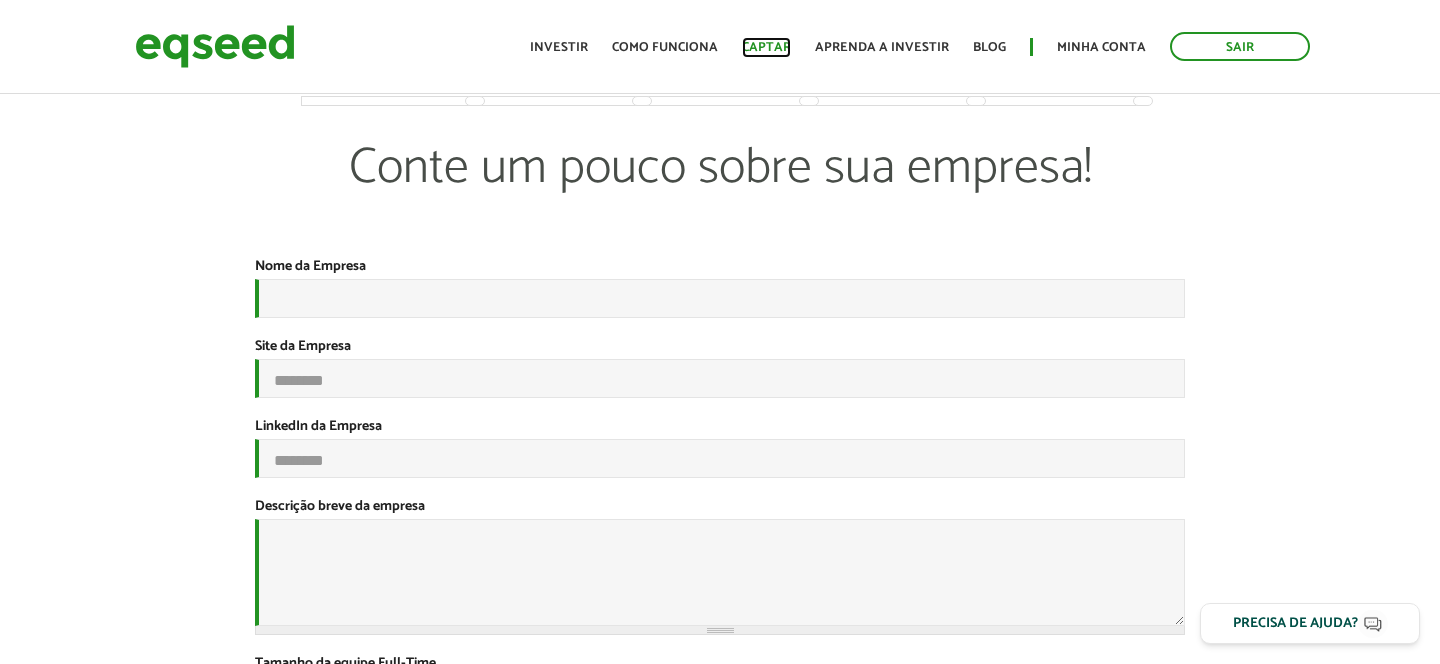 click on "Captar" at bounding box center (766, 47) 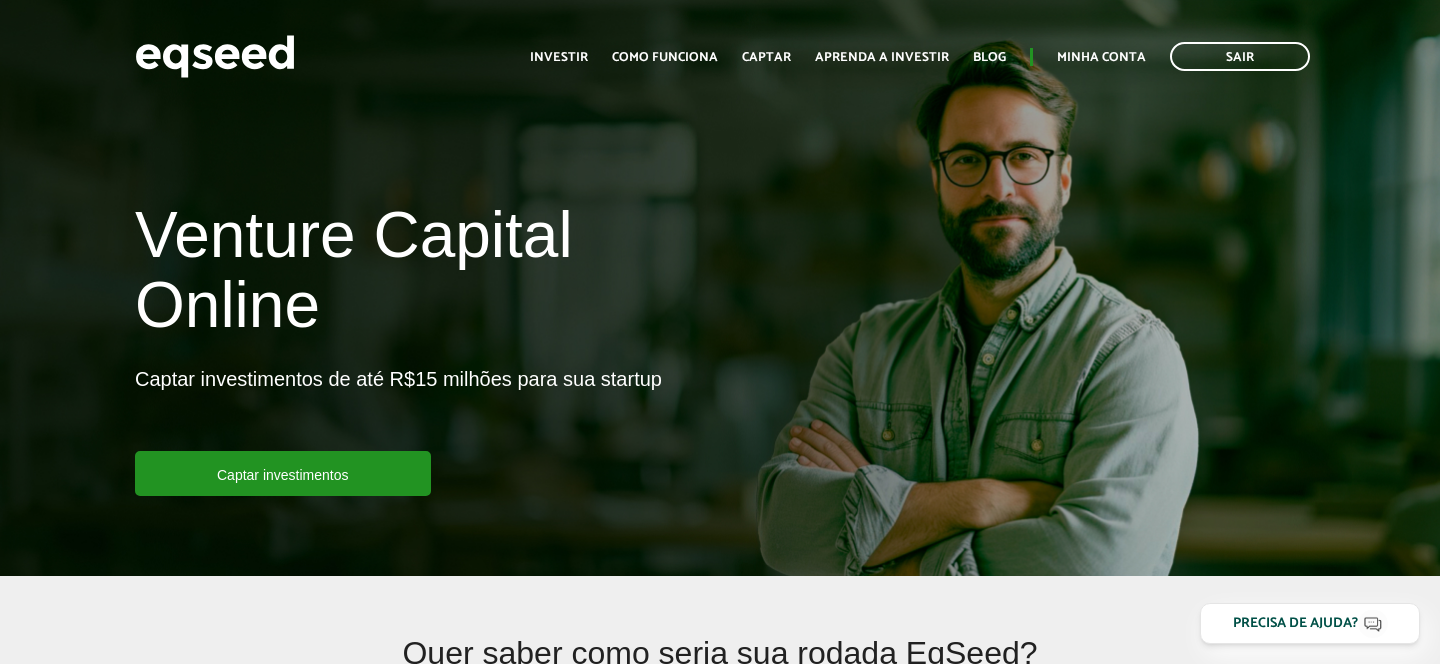scroll, scrollTop: 0, scrollLeft: 0, axis: both 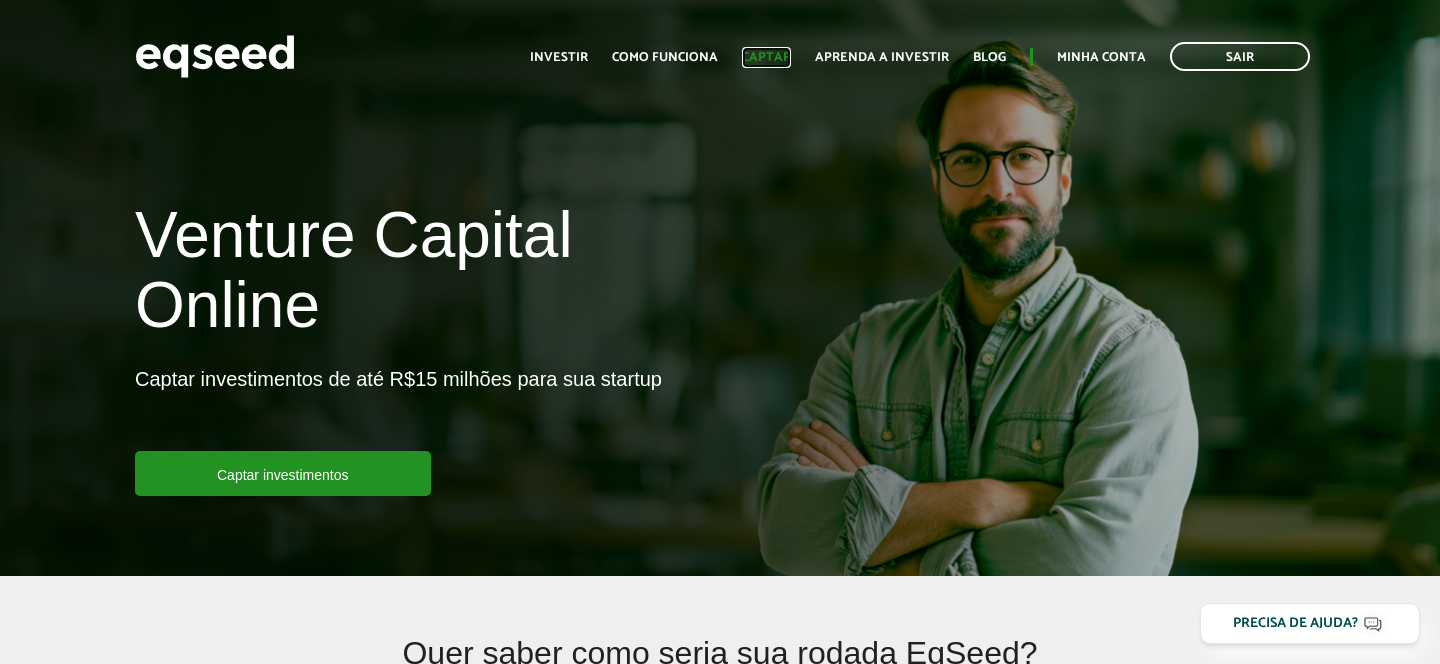 click on "Captar" at bounding box center [766, 57] 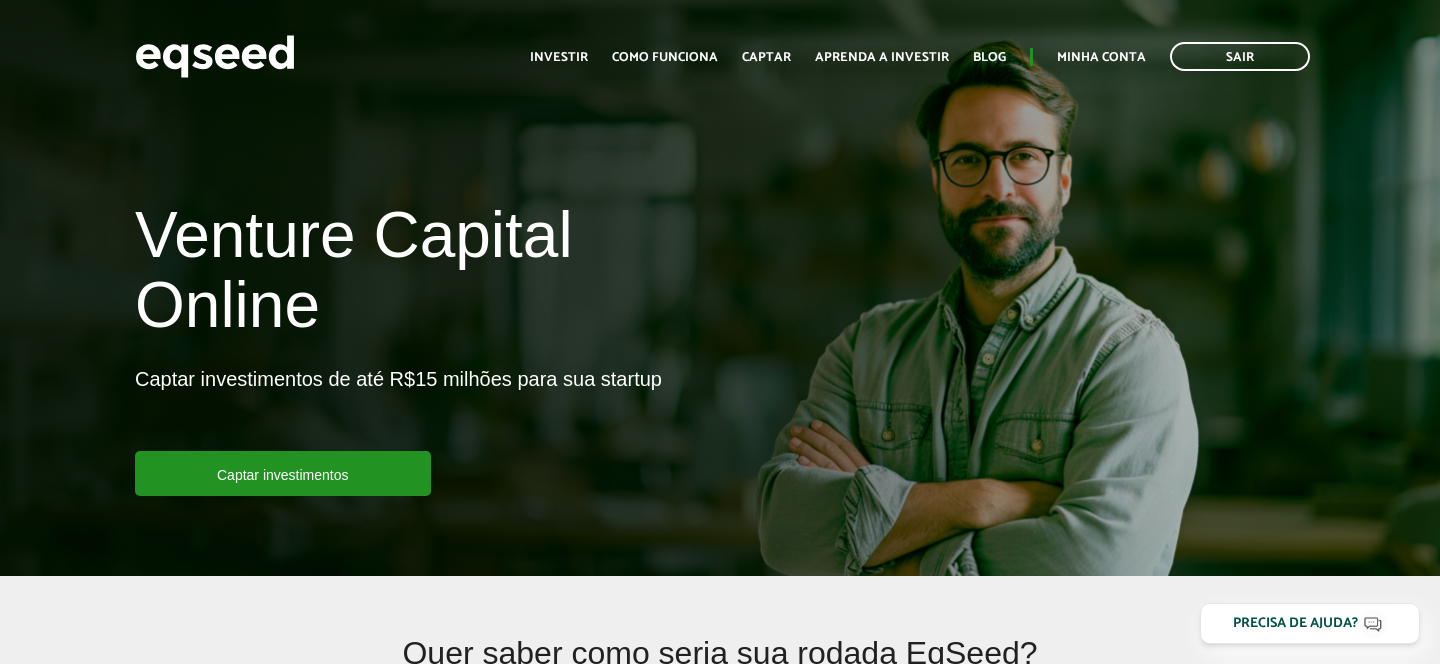 scroll, scrollTop: 0, scrollLeft: 0, axis: both 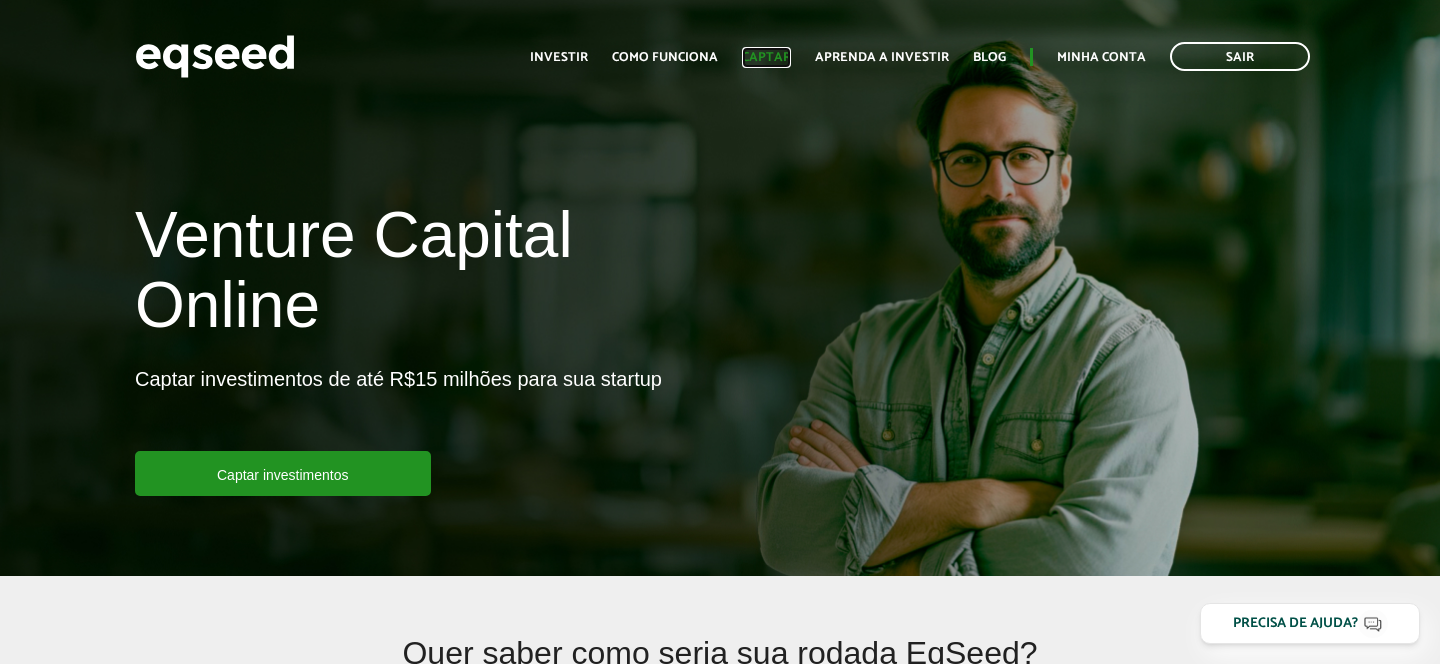 click on "Captar" at bounding box center (766, 57) 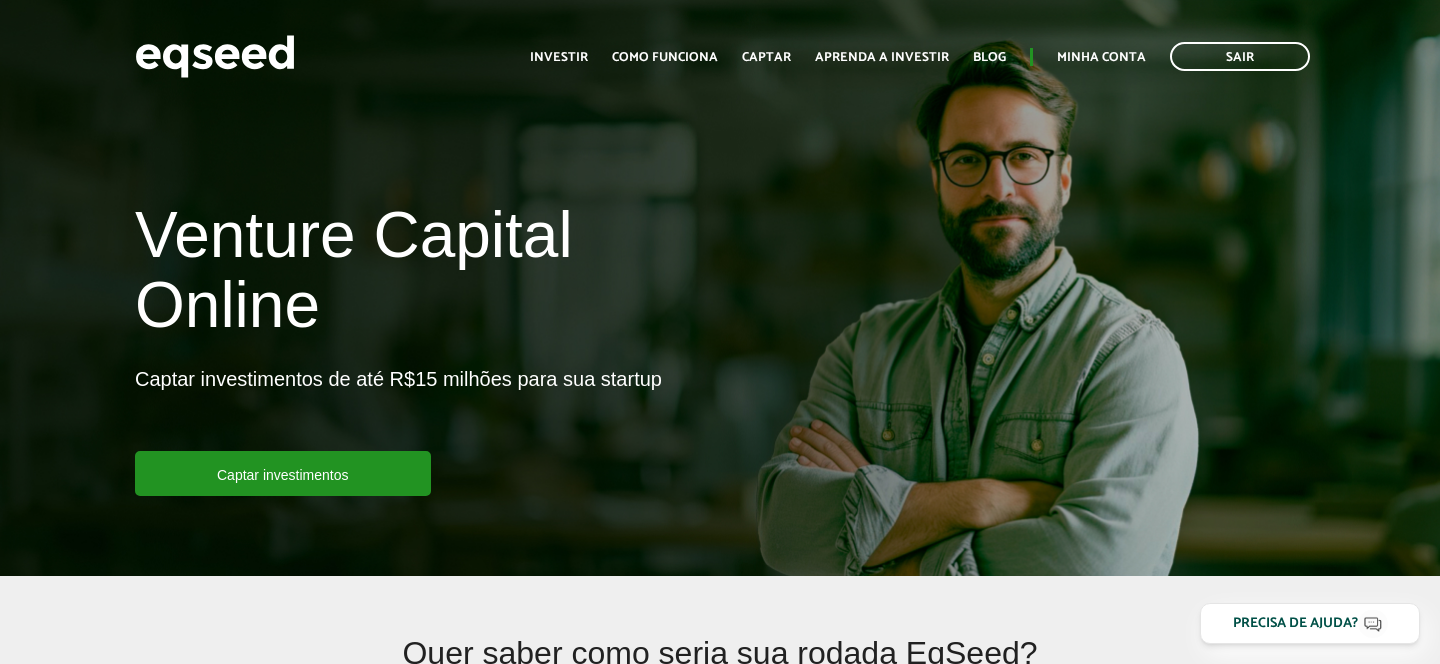 scroll, scrollTop: 0, scrollLeft: 0, axis: both 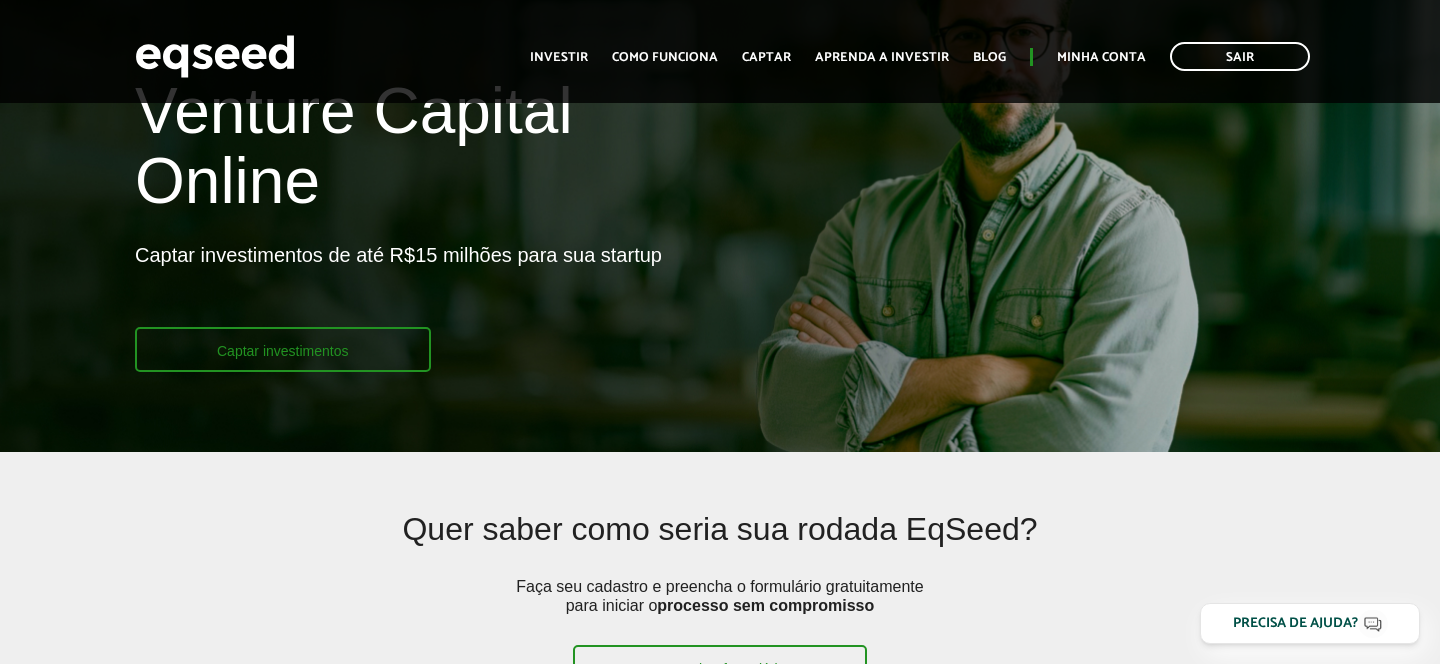 click on "Captar investimentos" at bounding box center [283, 349] 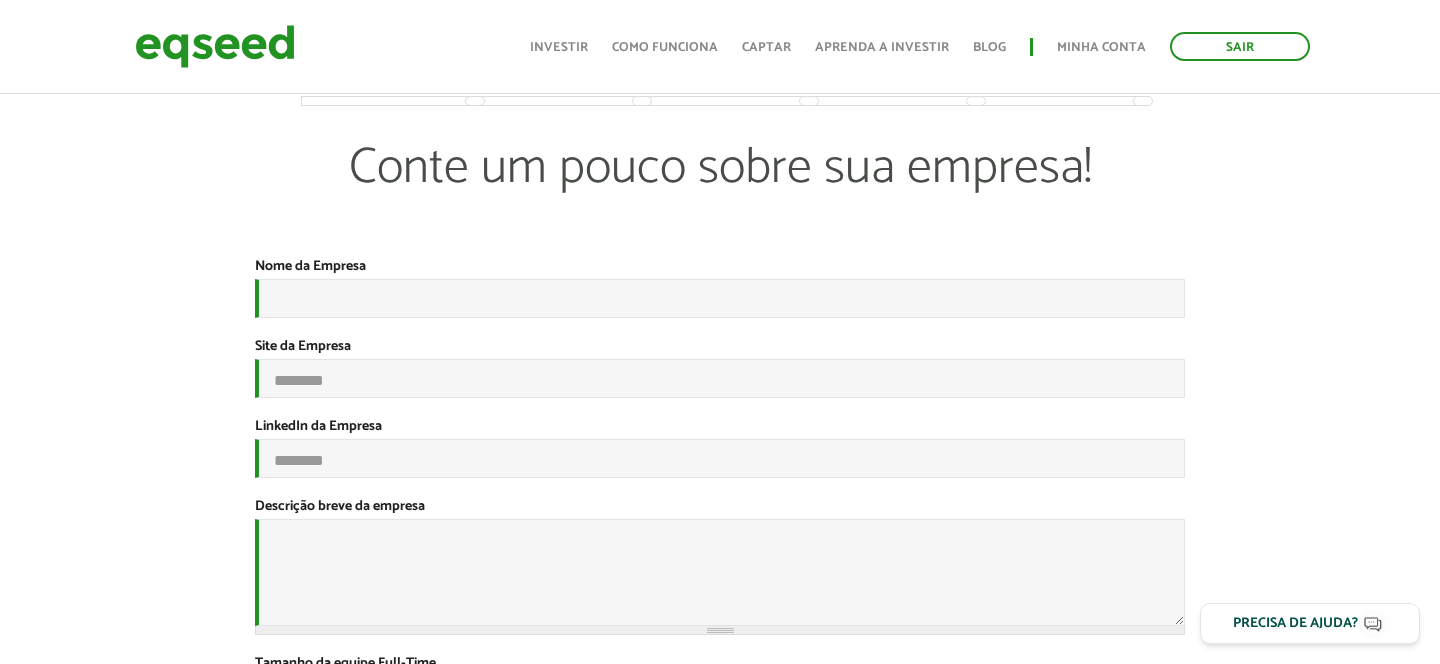 scroll, scrollTop: 53, scrollLeft: 0, axis: vertical 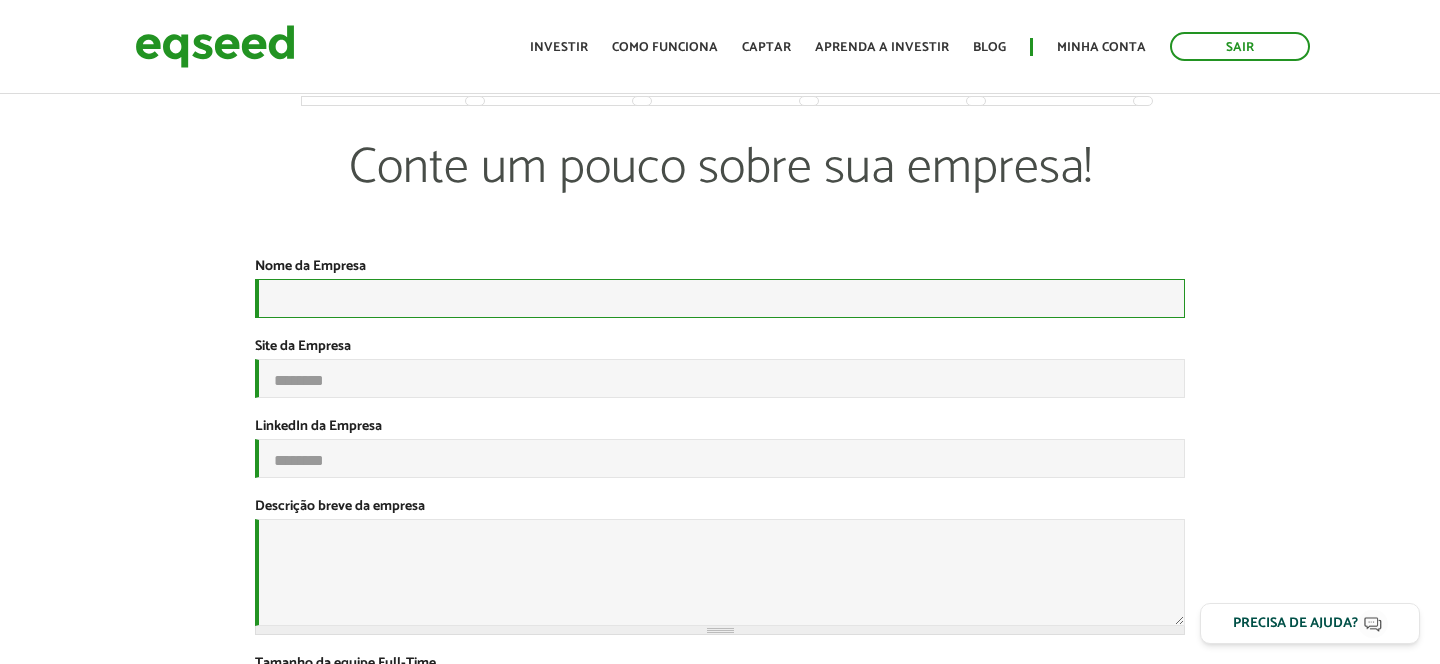 click on "Nome da Empresa  *" at bounding box center (720, 298) 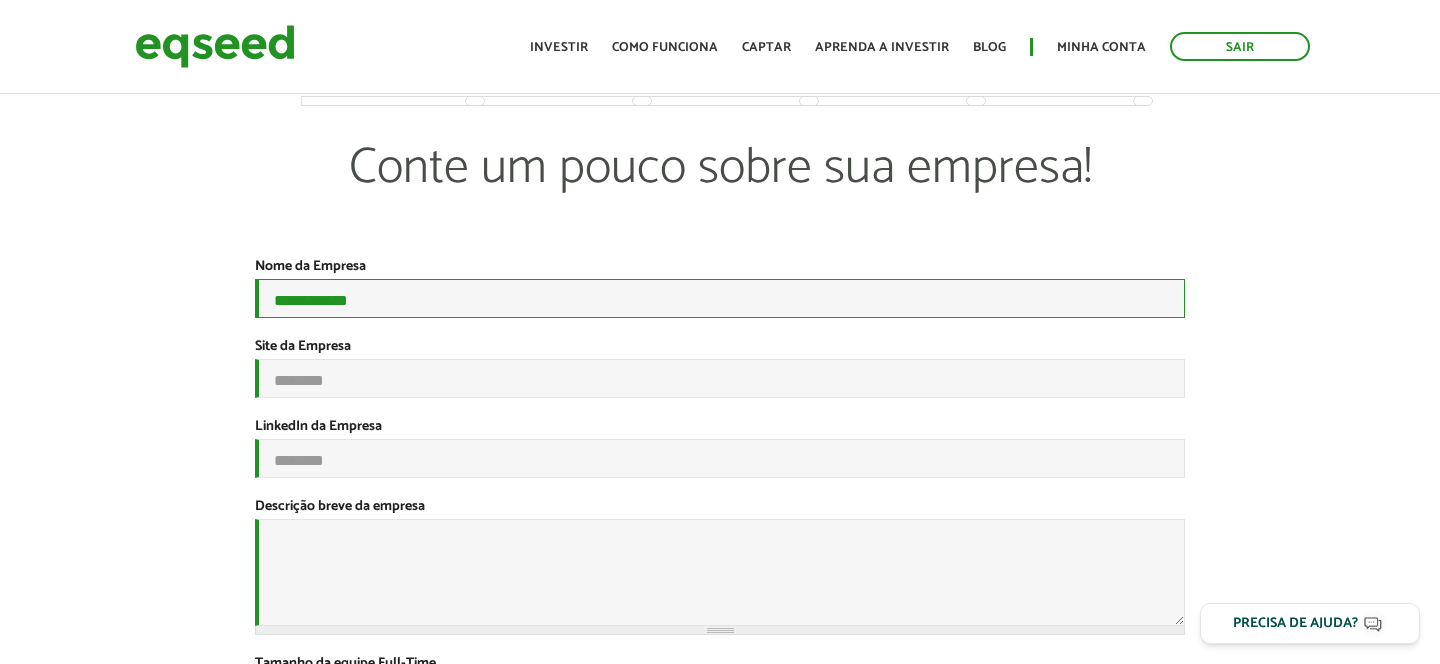 type on "**********" 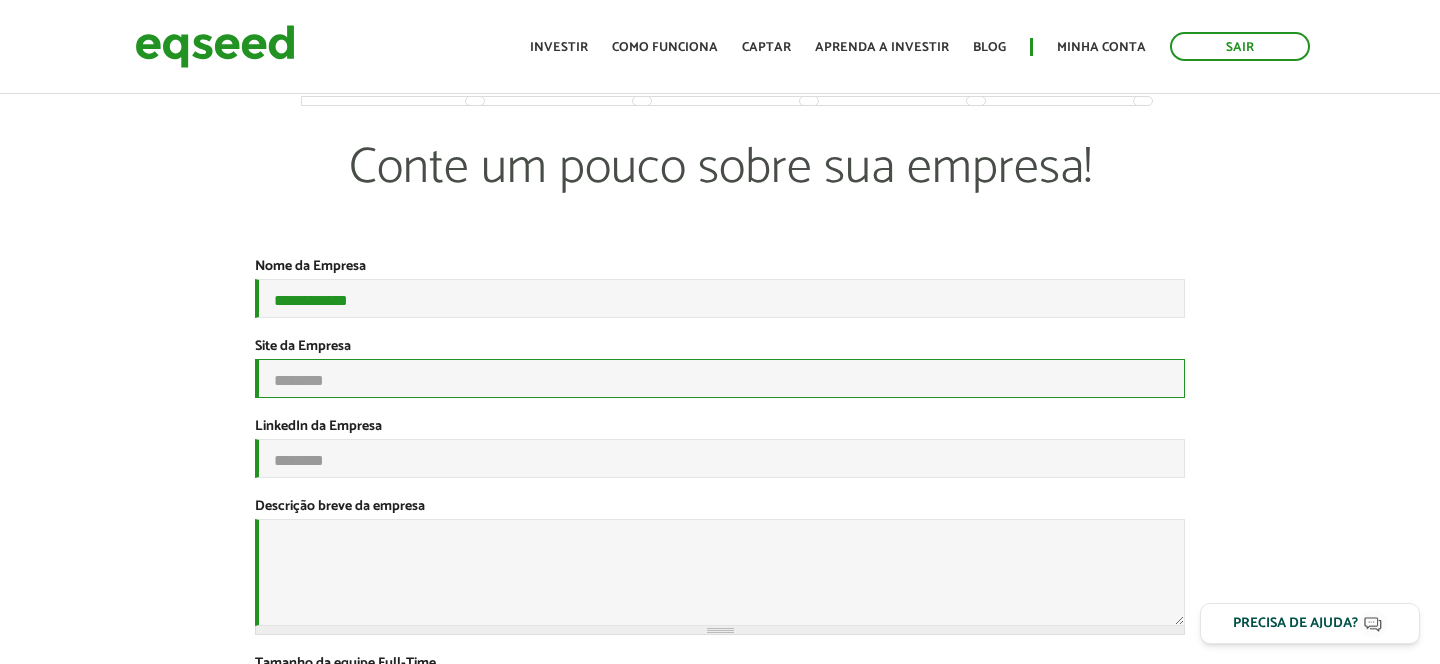 paste on "**********" 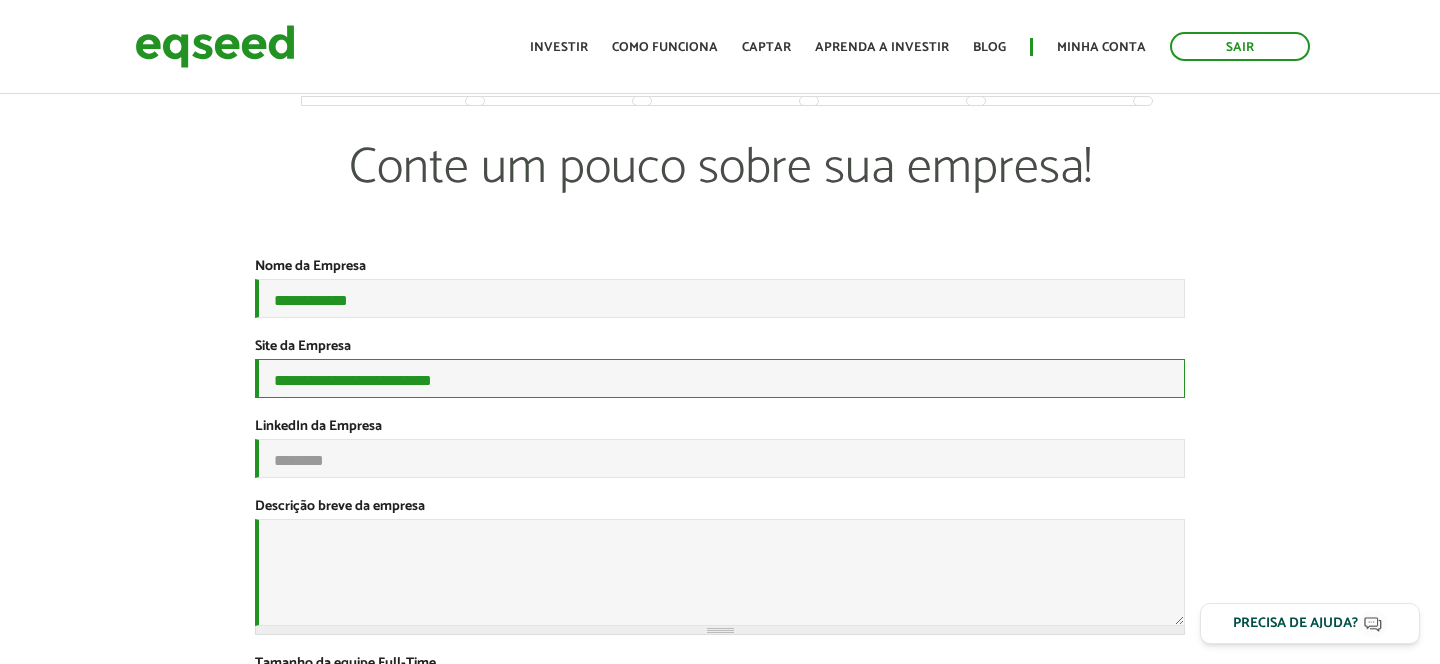 type on "**********" 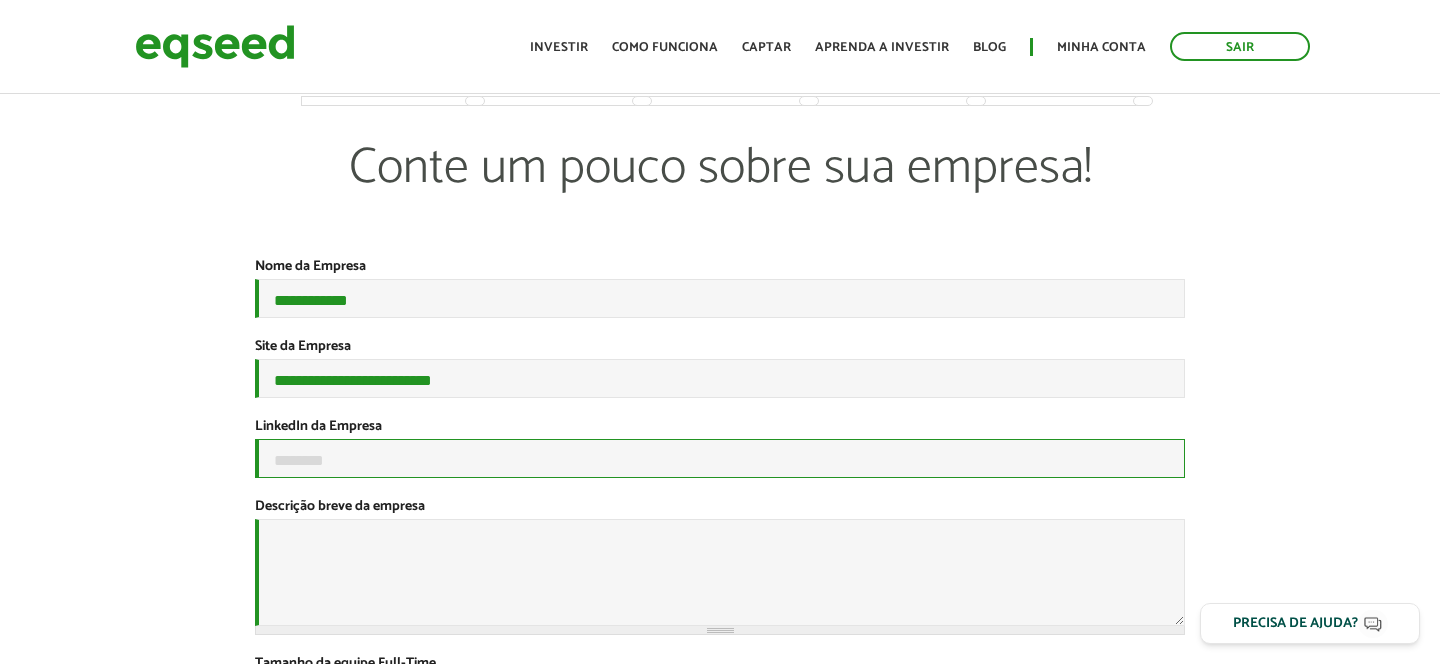 click on "LinkedIn da Empresa" at bounding box center (720, 458) 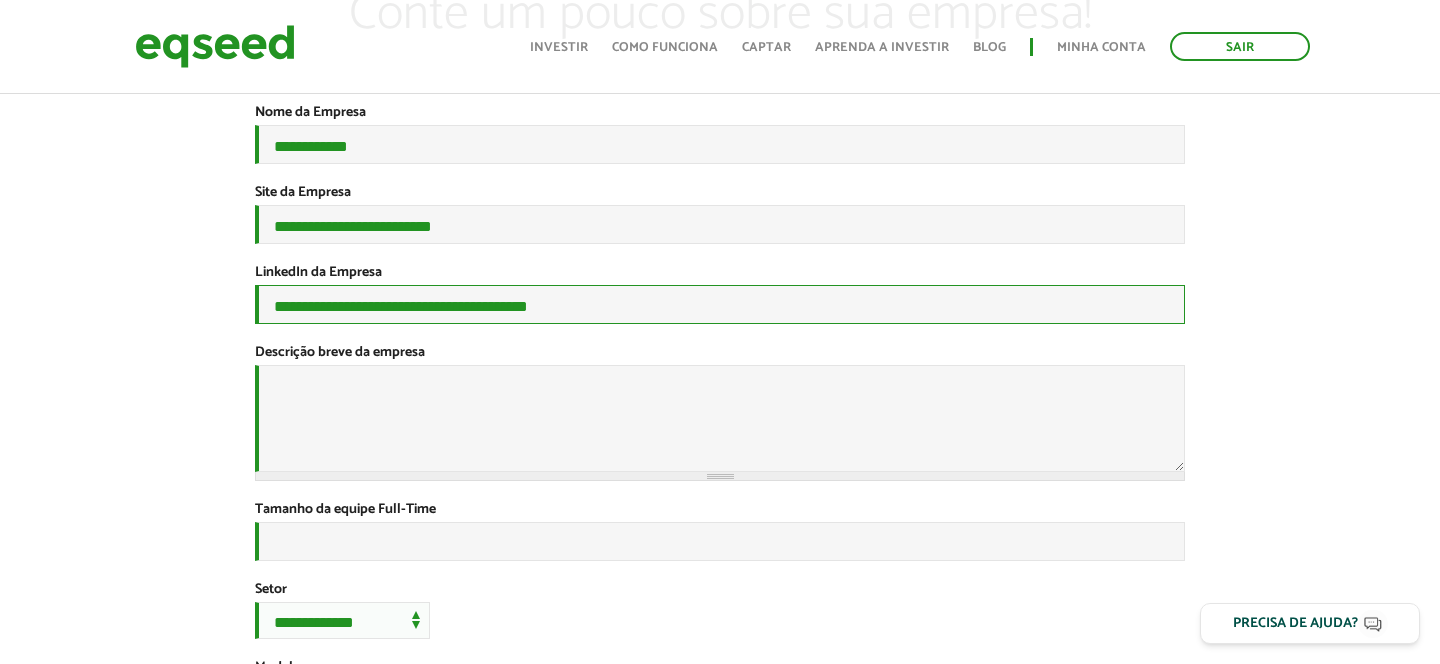 scroll, scrollTop: 155, scrollLeft: 0, axis: vertical 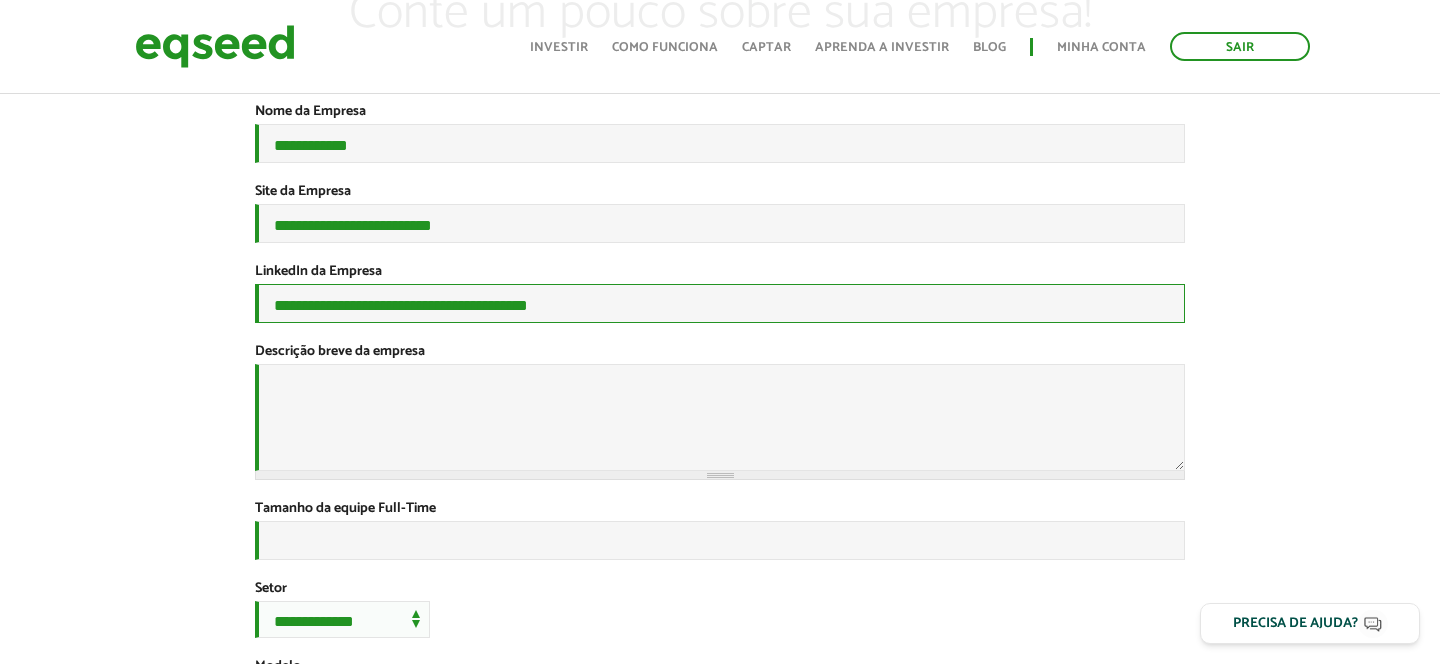 type on "**********" 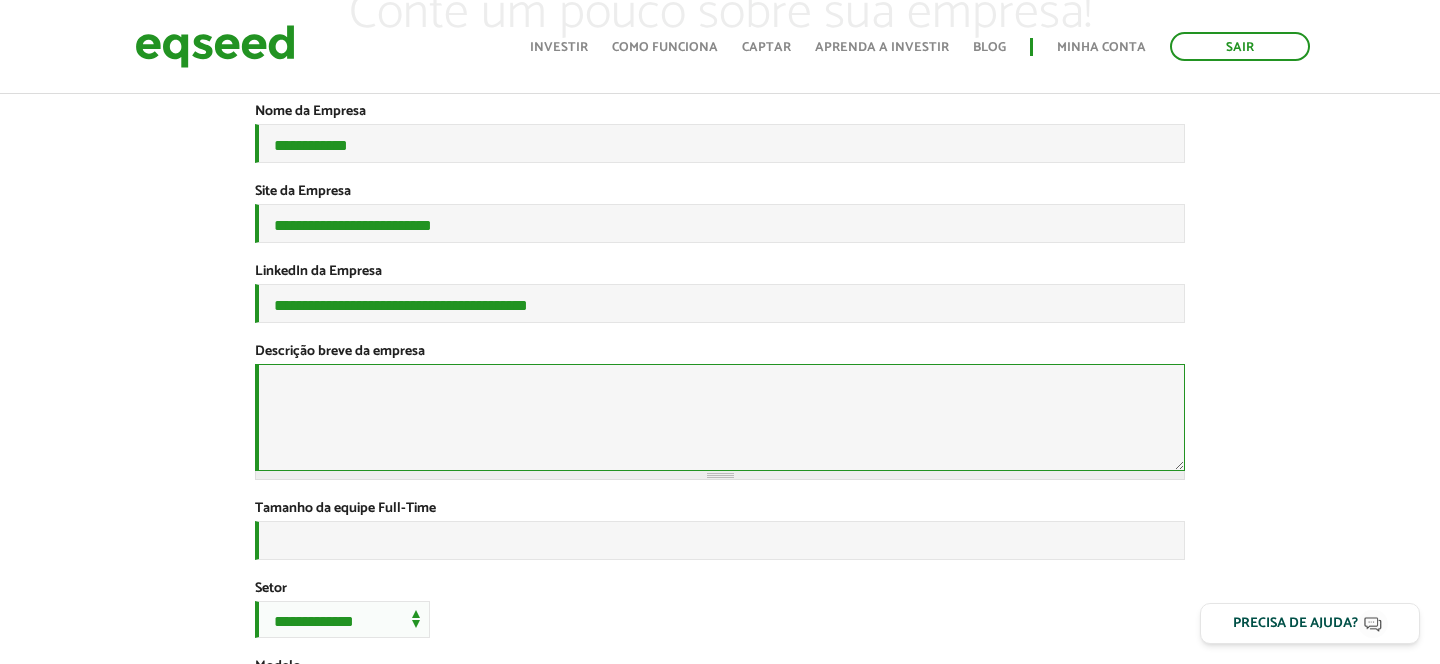 click on "Descrição breve da empresa  *" at bounding box center [720, 417] 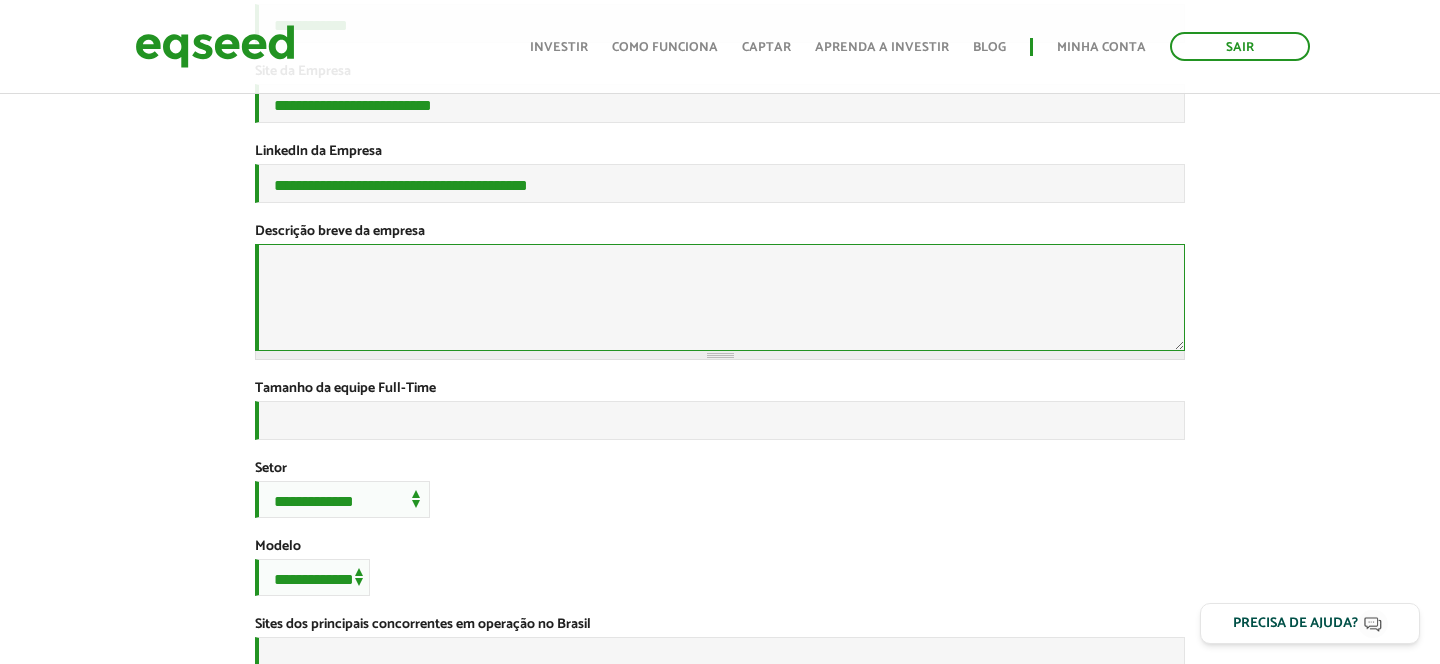 scroll, scrollTop: 274, scrollLeft: 0, axis: vertical 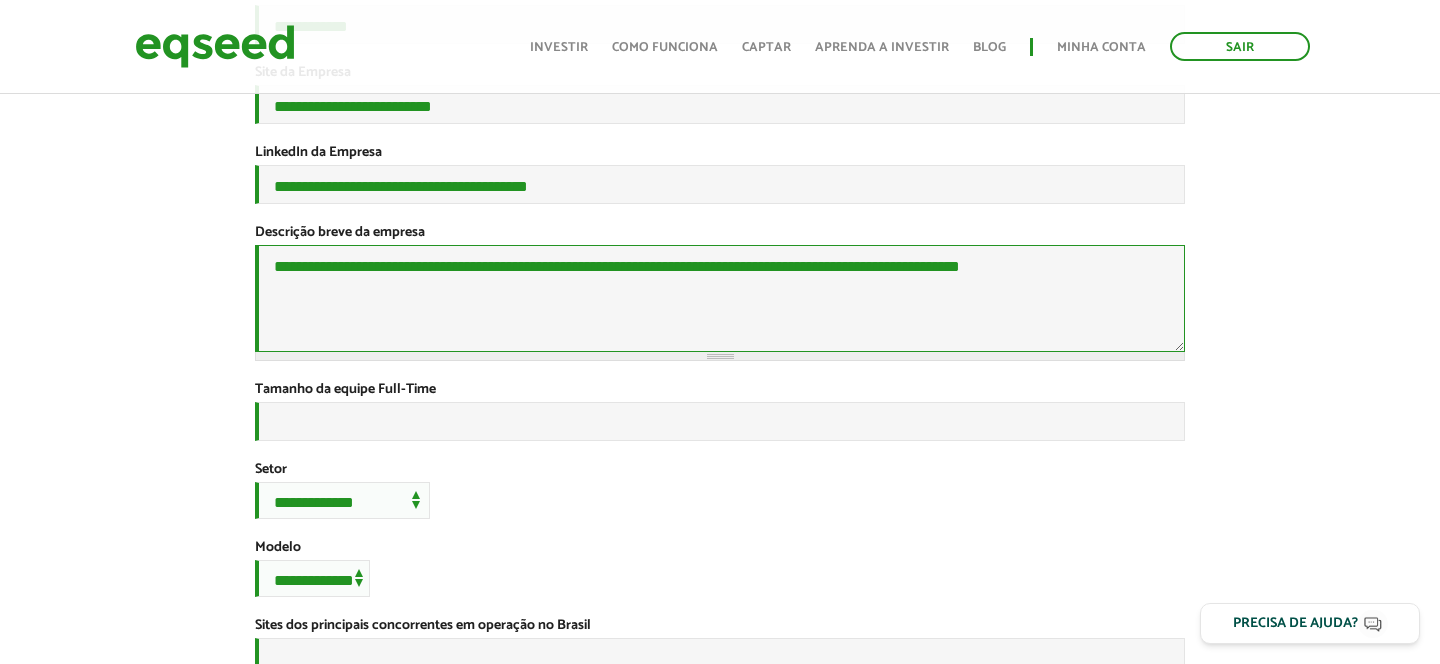 click on "**********" at bounding box center [720, 298] 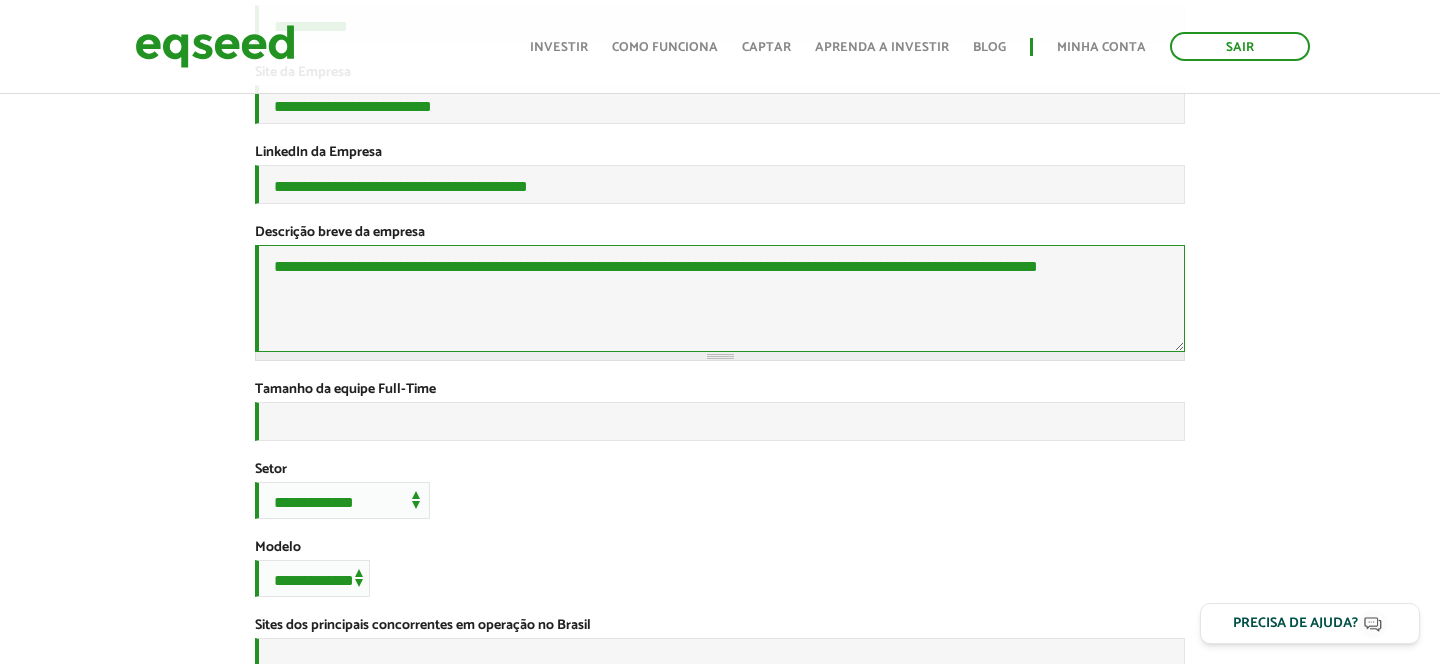 click on "**********" at bounding box center [720, 298] 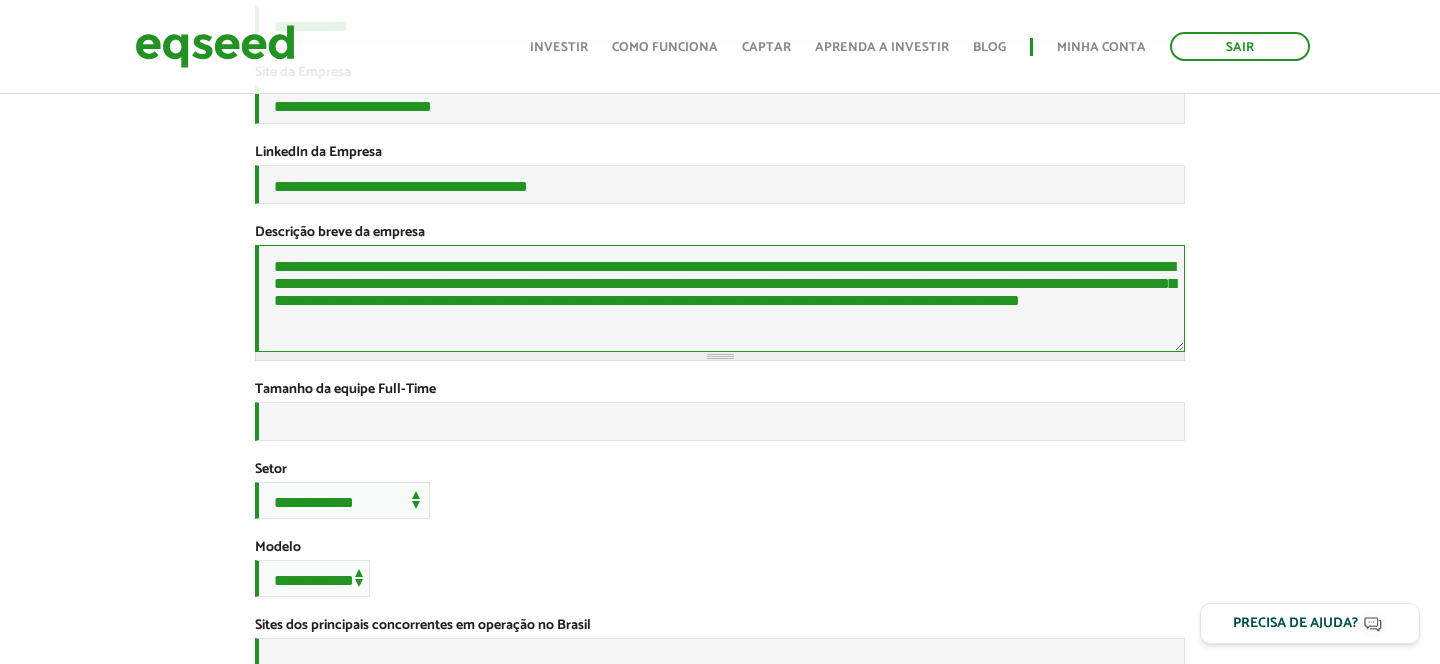 click on "**********" at bounding box center (720, 298) 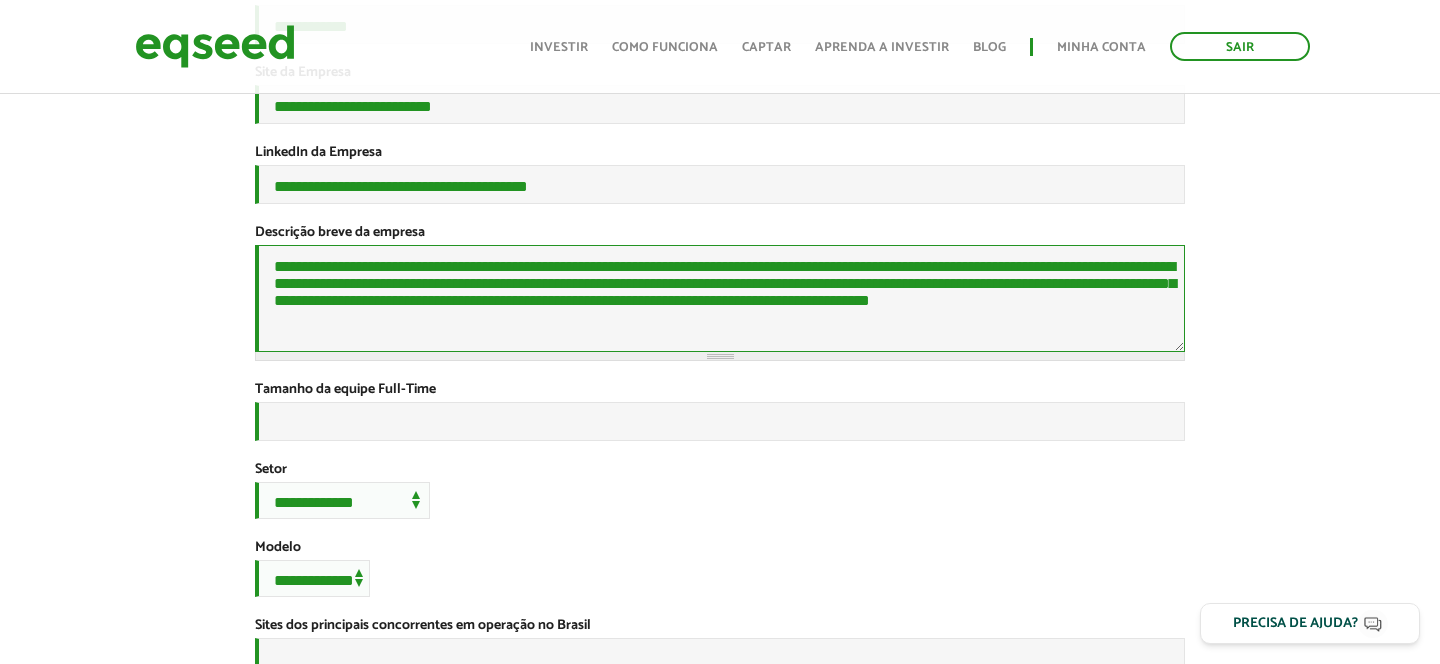 click on "**********" at bounding box center [720, 298] 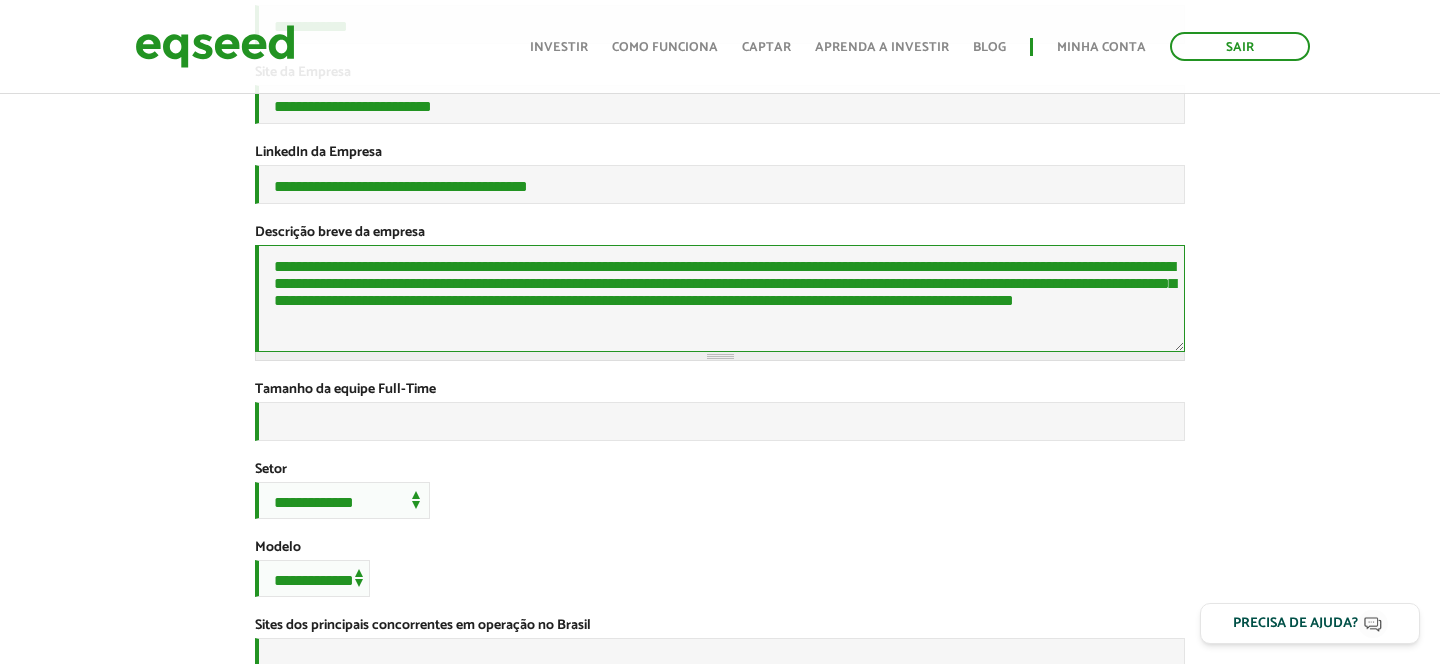 click on "**********" at bounding box center (720, 298) 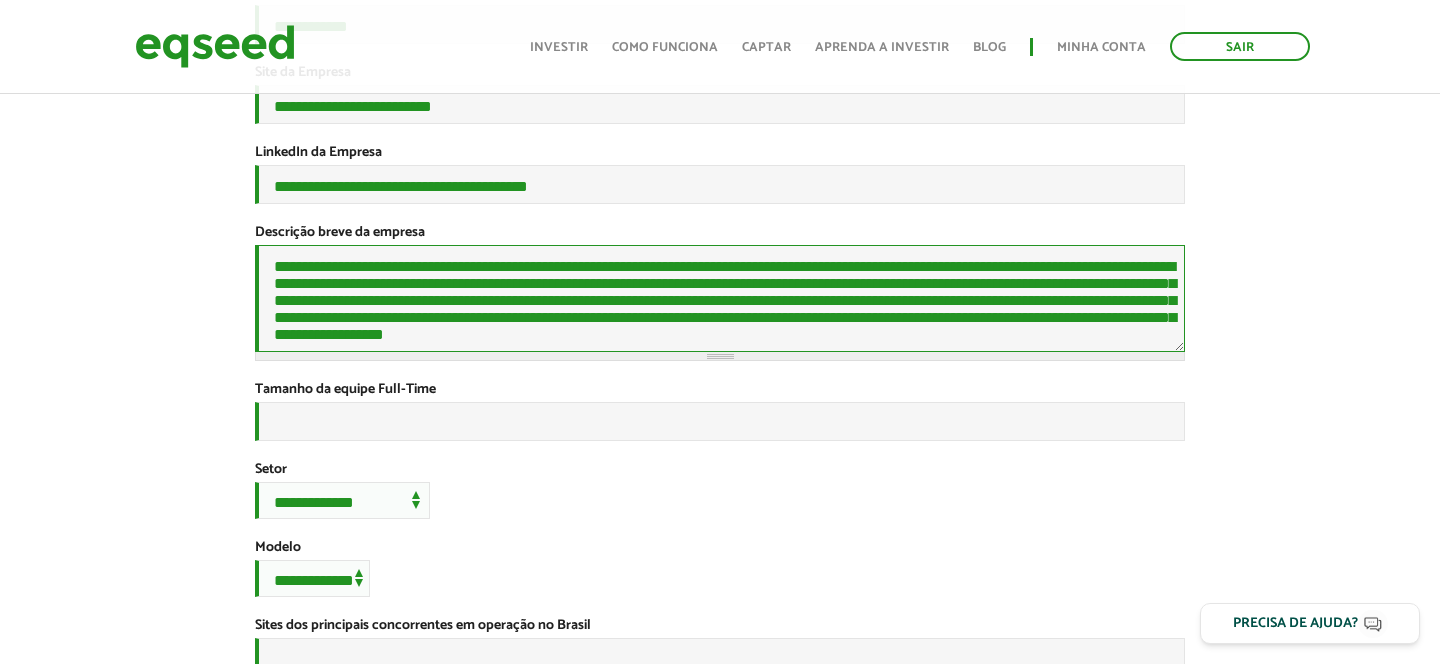 click on "**********" at bounding box center (720, 298) 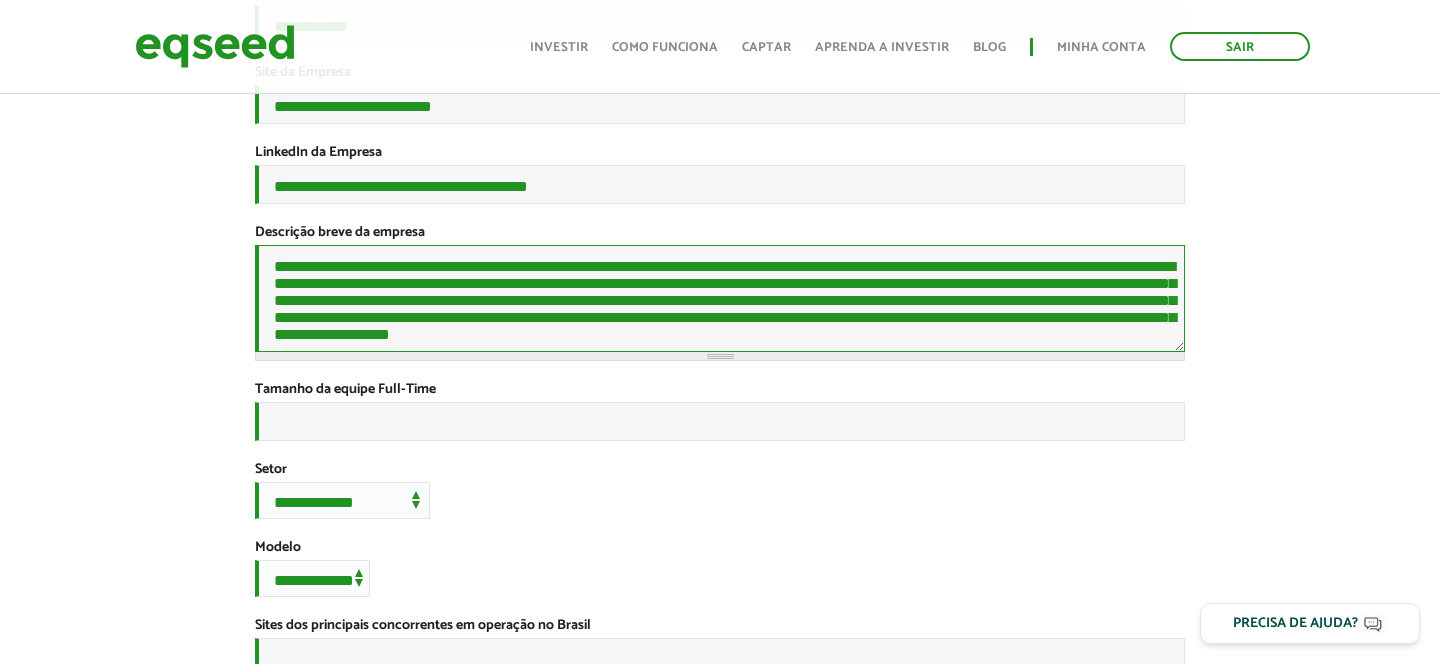 click on "**********" at bounding box center (720, 298) 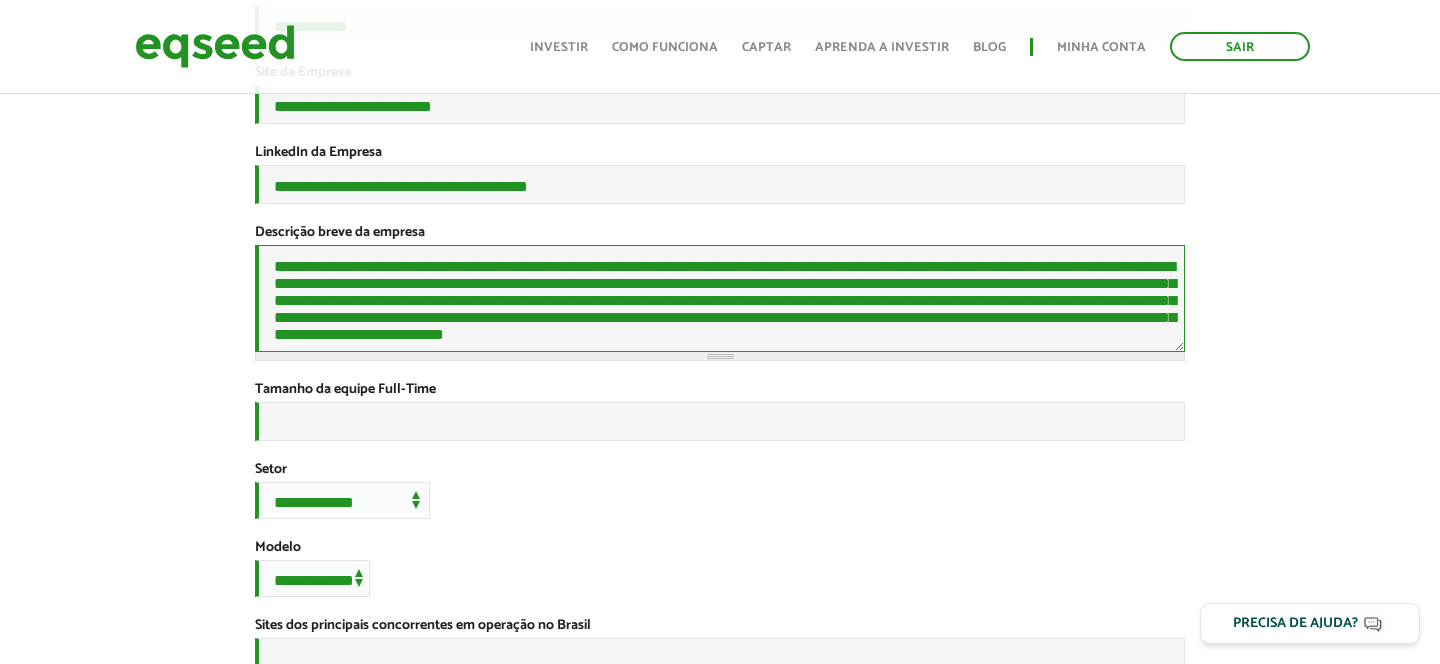 click on "**********" at bounding box center [720, 298] 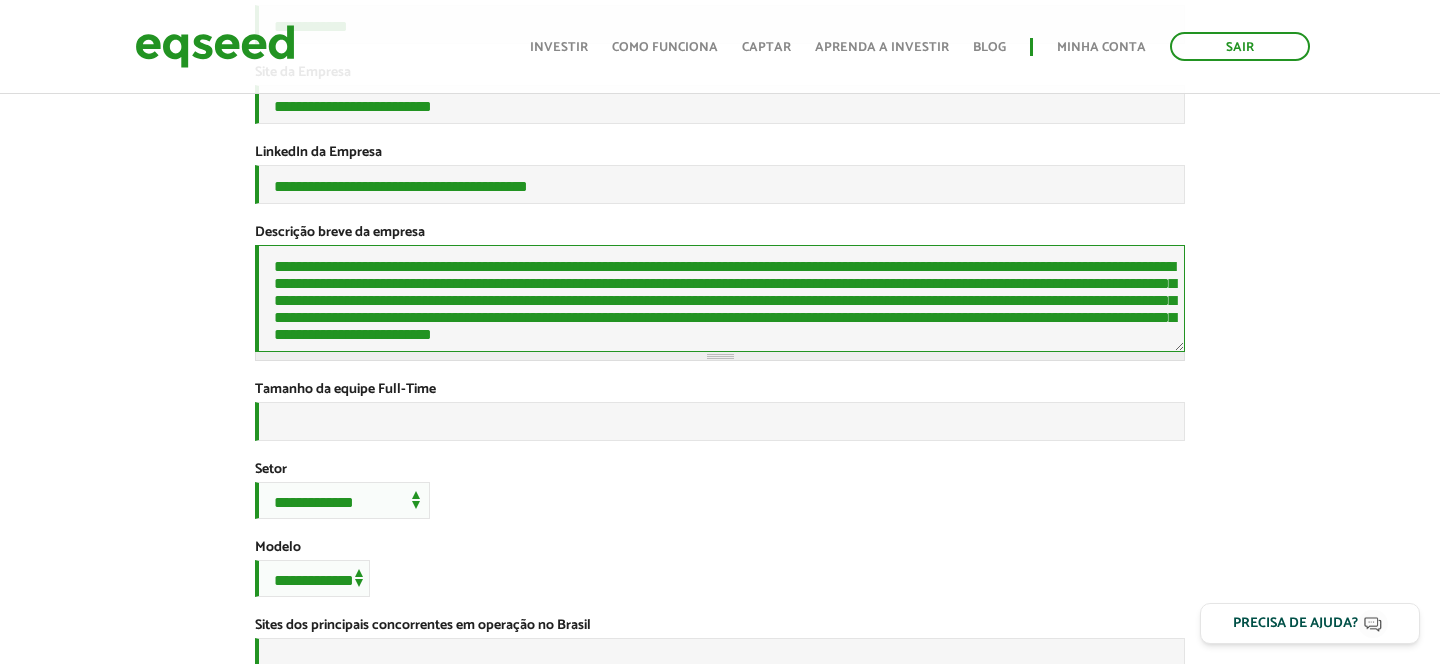 click on "**********" at bounding box center (720, 298) 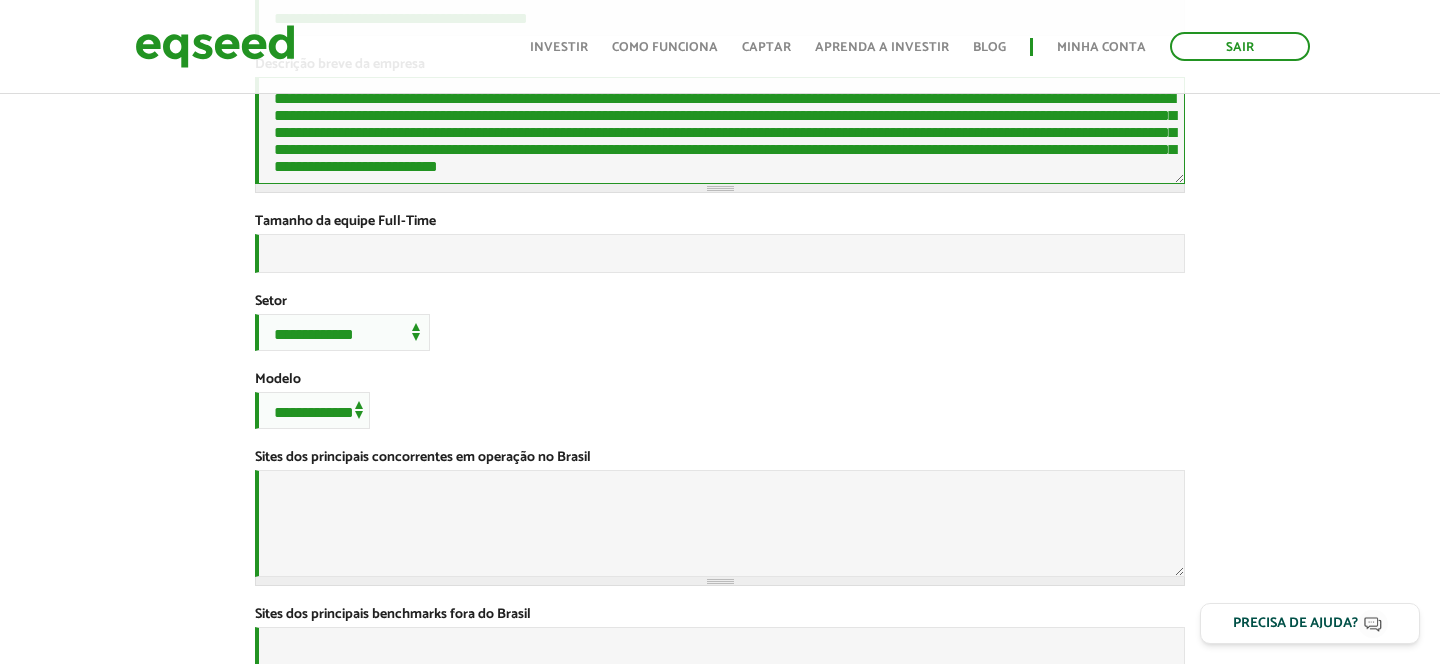 scroll, scrollTop: 472, scrollLeft: 0, axis: vertical 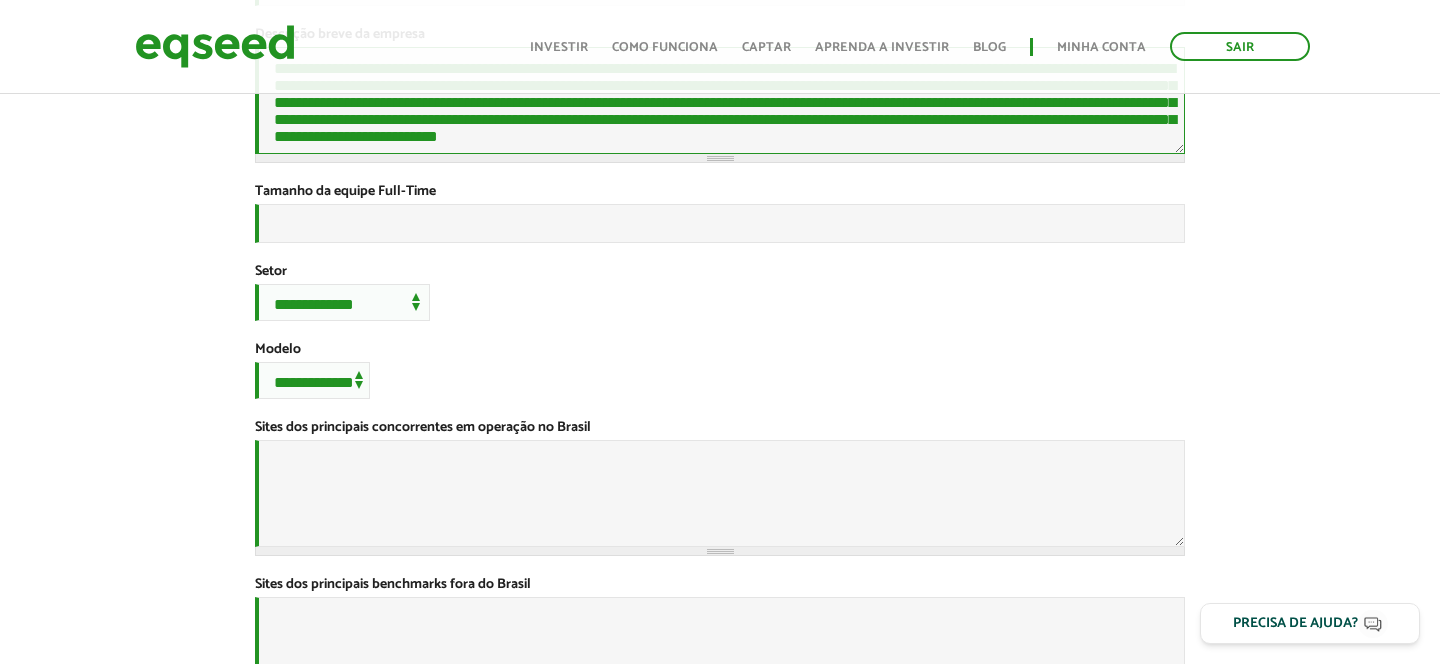 type on "**********" 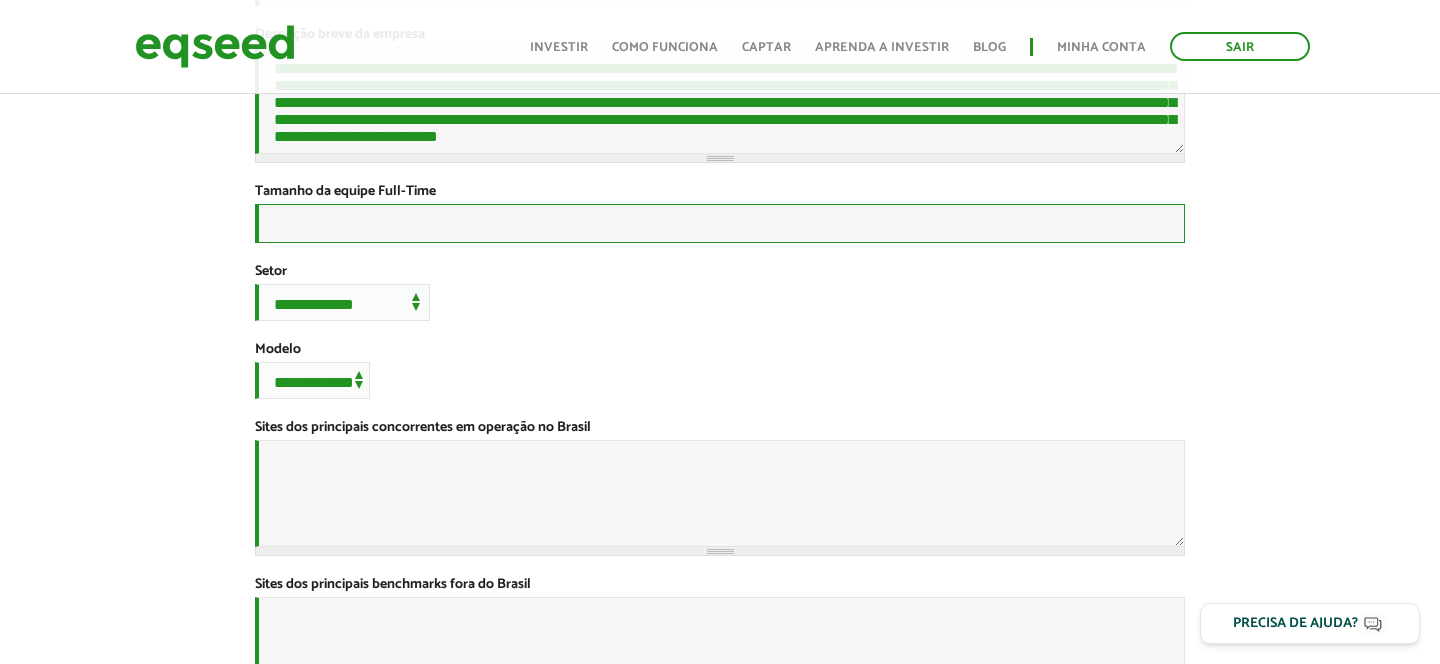 click on "Tamanho da equipe Full-Time  *" at bounding box center (720, 223) 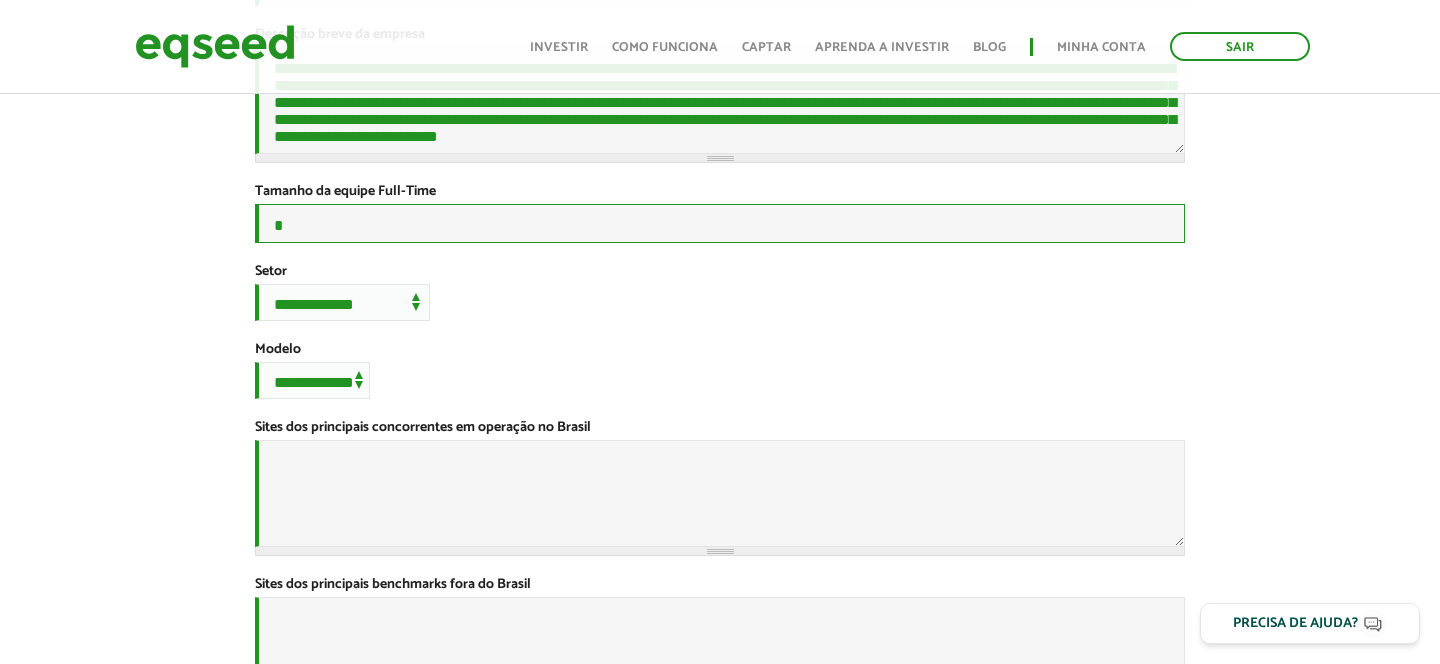 type on "*" 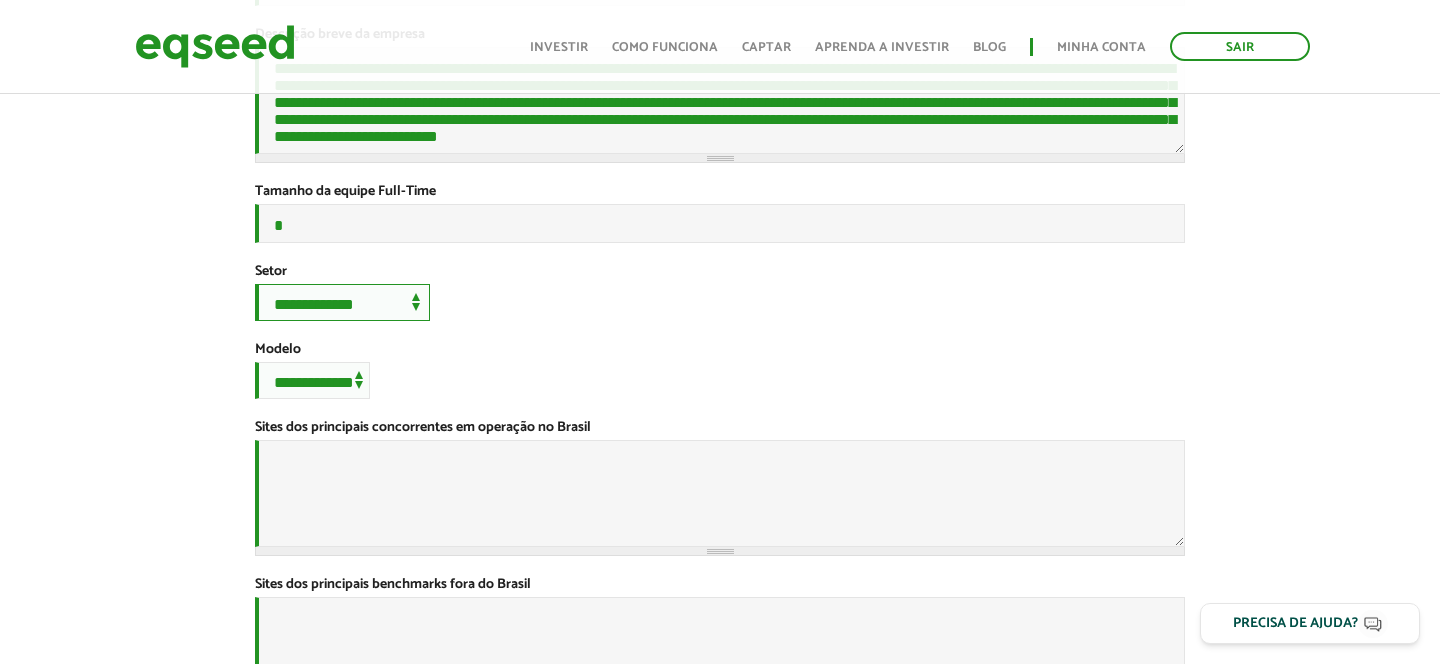 click on "**********" at bounding box center [342, 302] 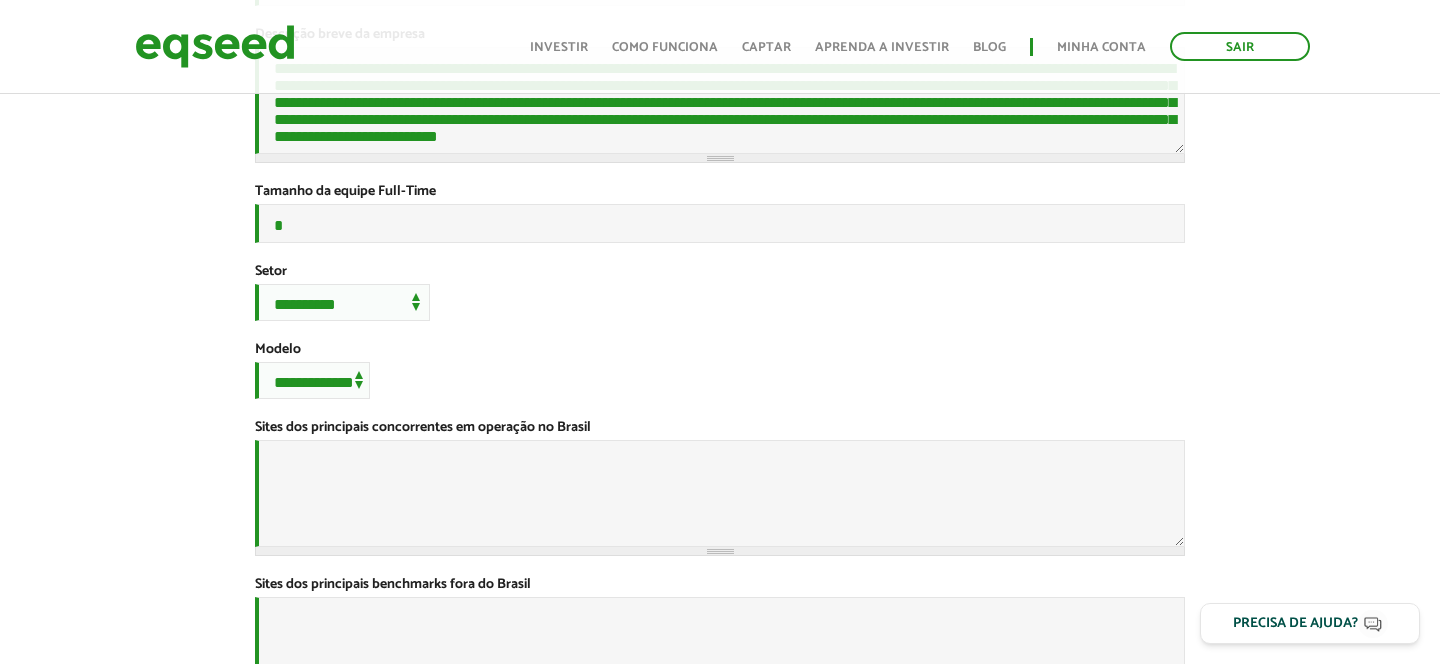 click on "**********" at bounding box center (720, 277) 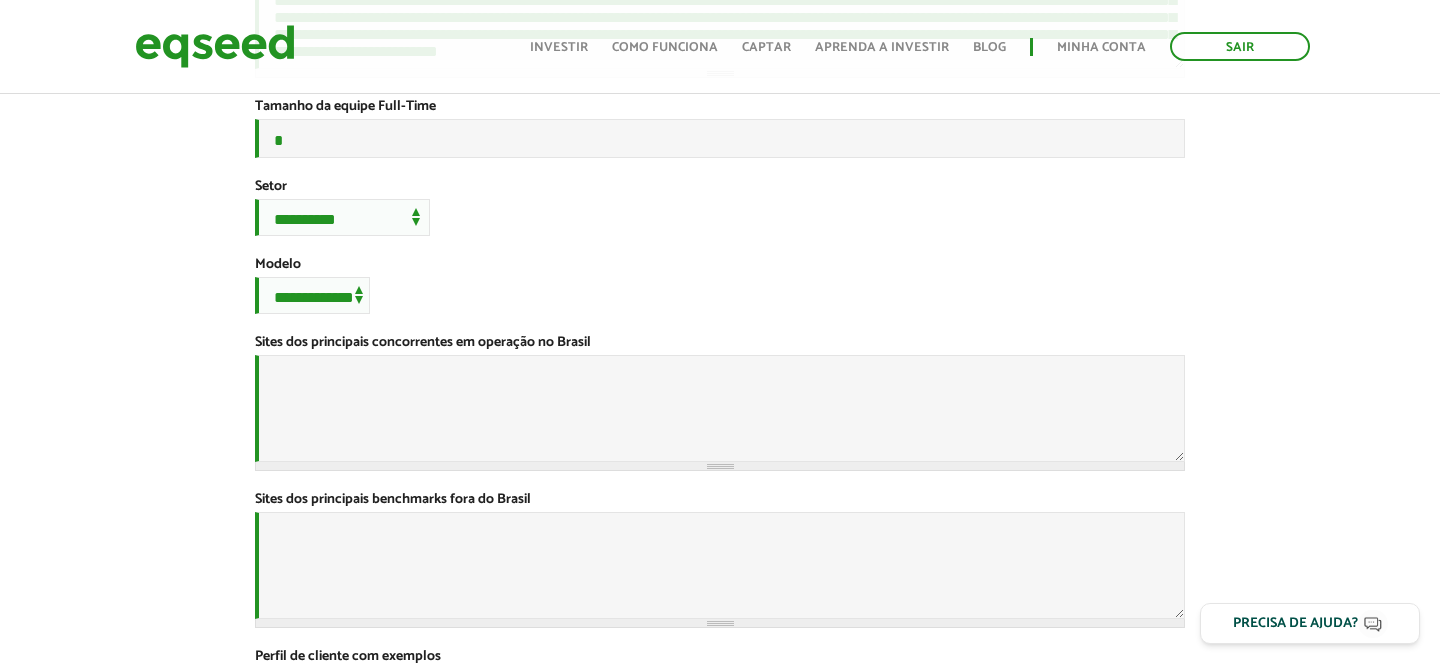 scroll, scrollTop: 610, scrollLeft: 0, axis: vertical 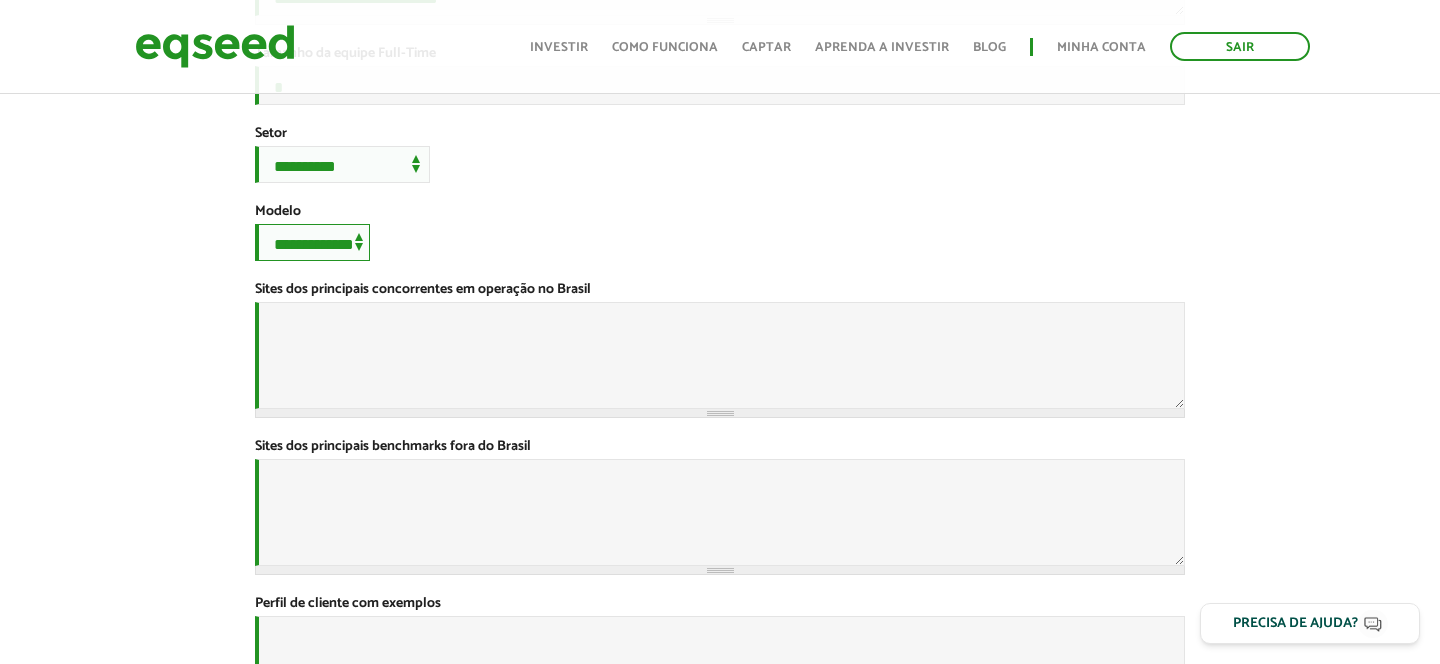 click on "**********" at bounding box center [312, 242] 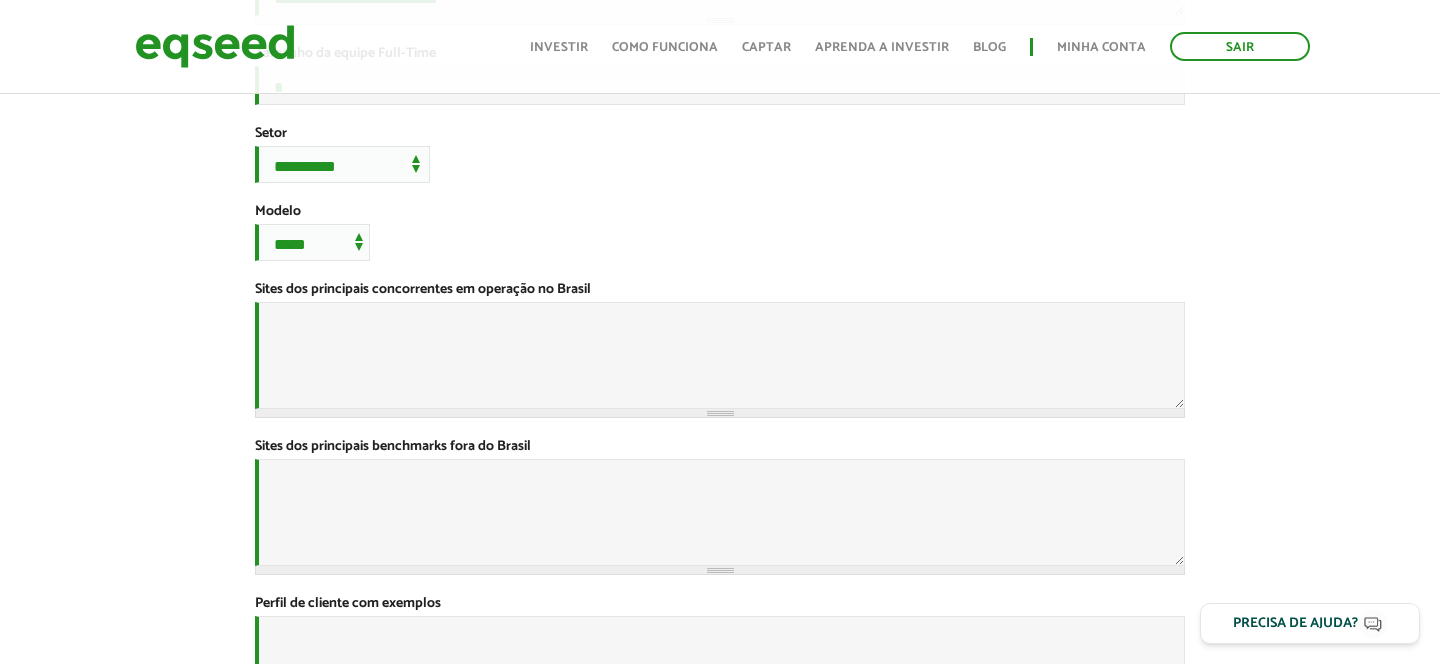 click on "**********" at bounding box center [720, 139] 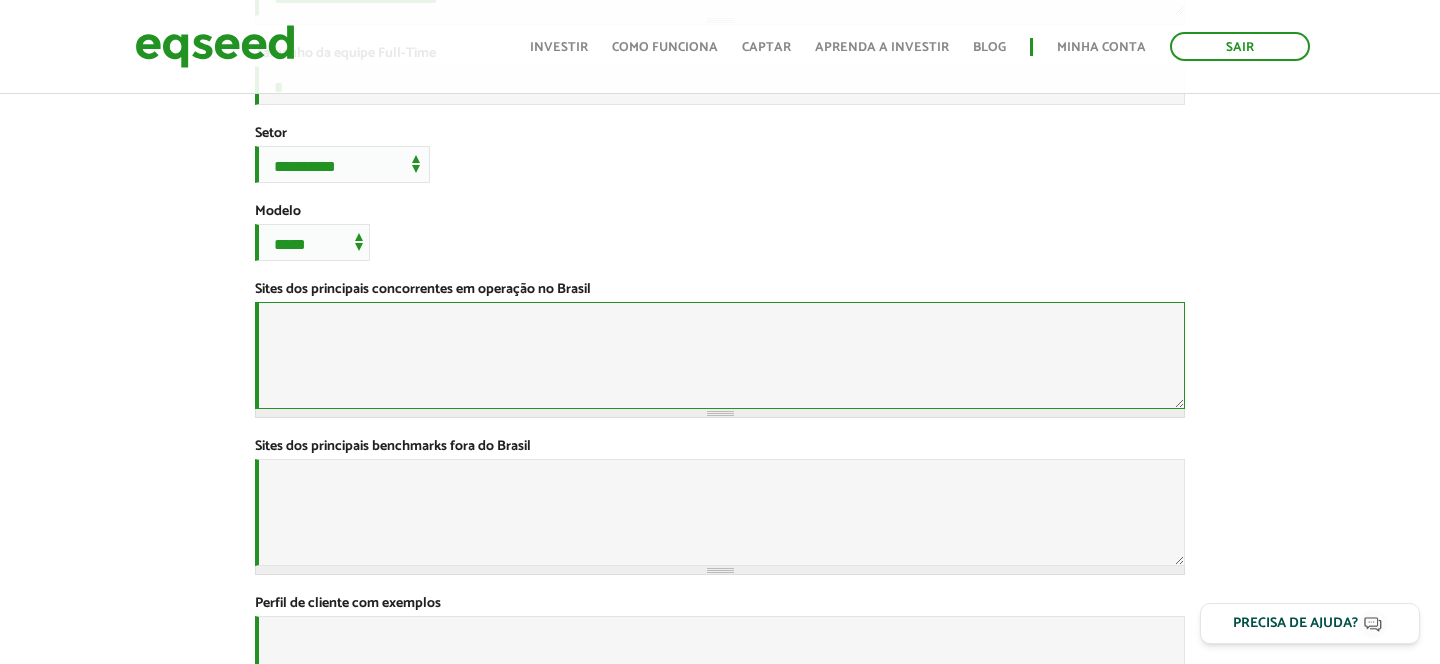 click on "Sites dos principais concorrentes em operação no Brasil  *" at bounding box center (720, 355) 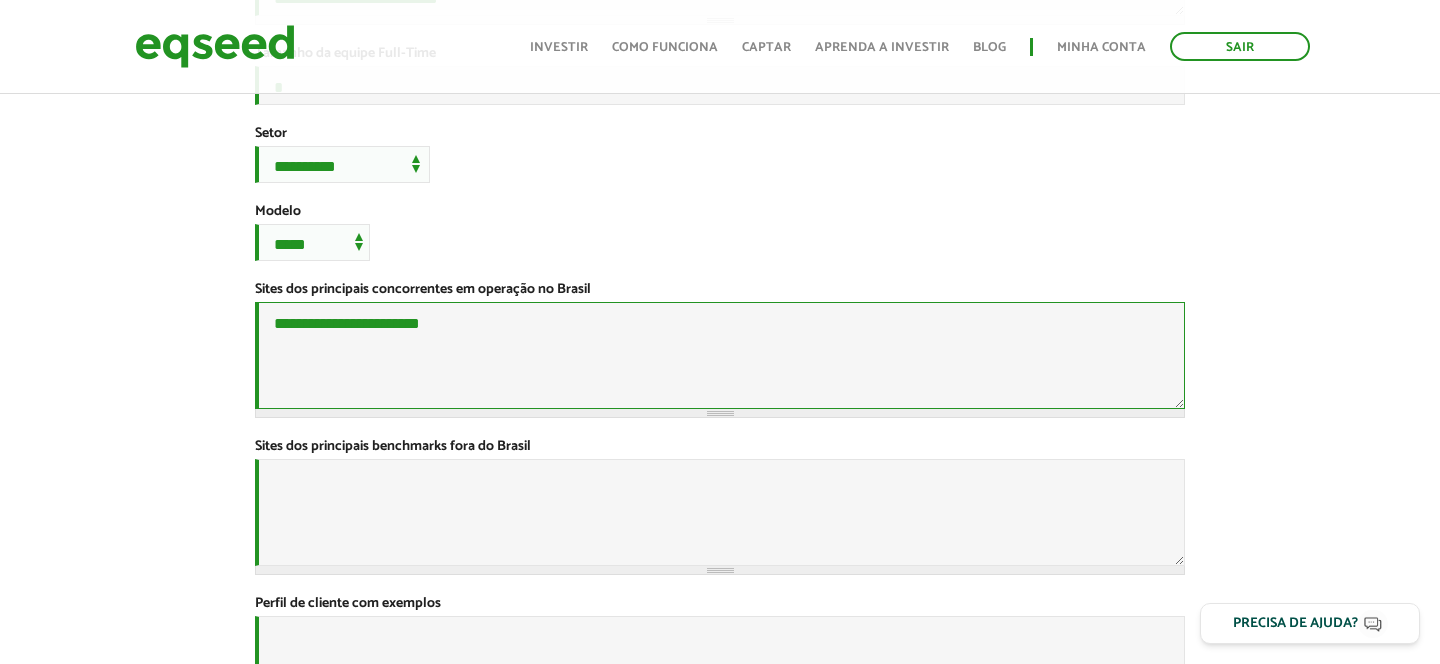 paste on "**********" 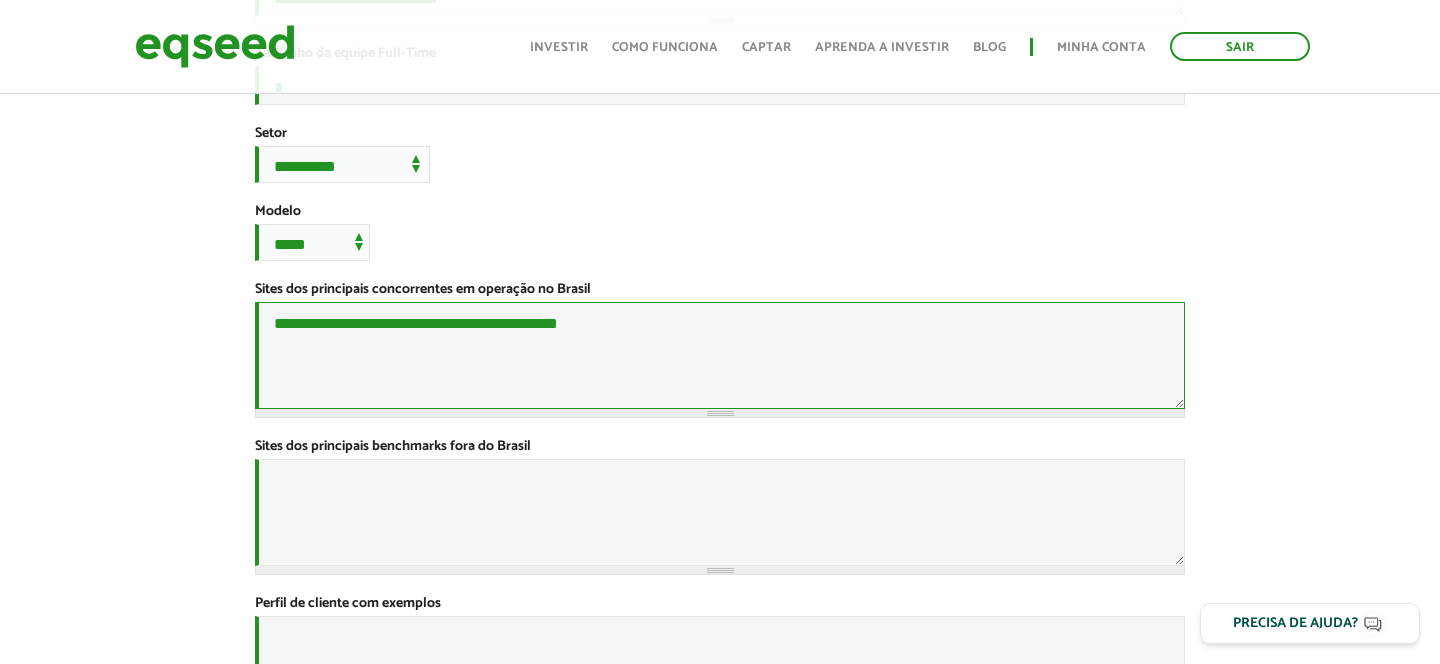 click on "**********" at bounding box center (720, 355) 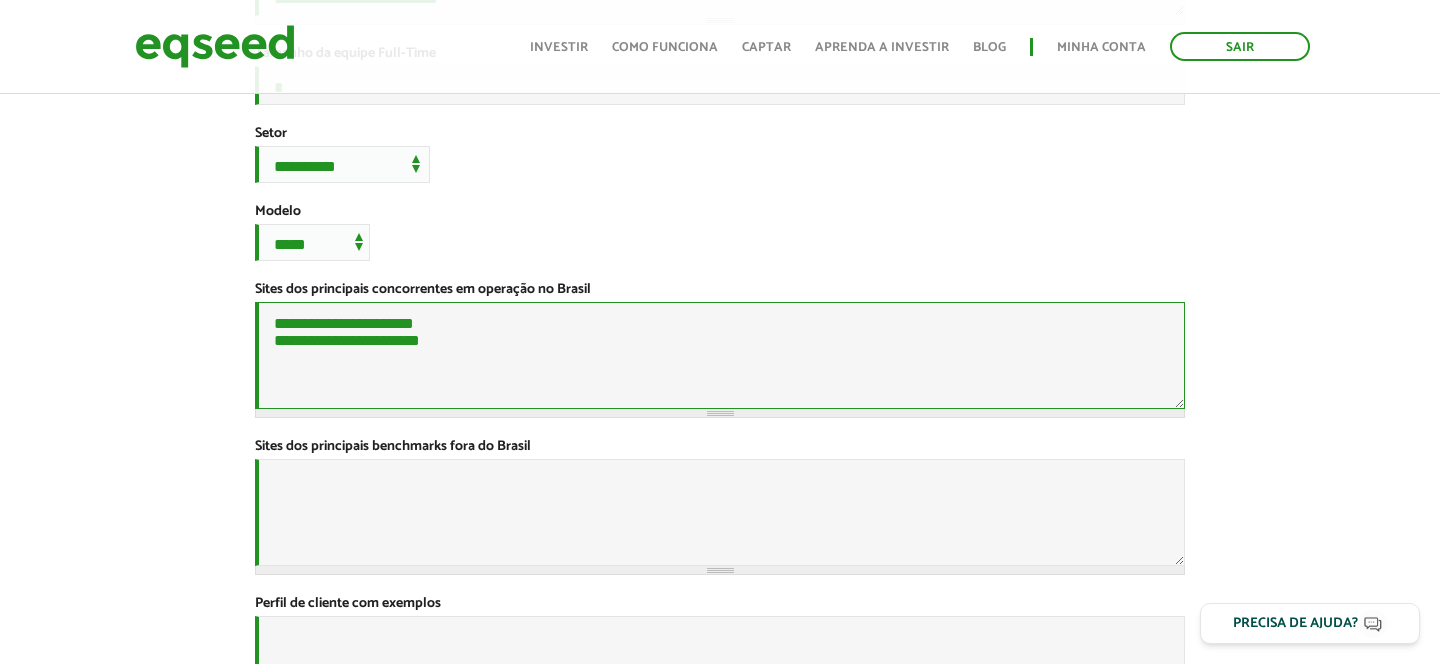click on "**********" at bounding box center (720, 355) 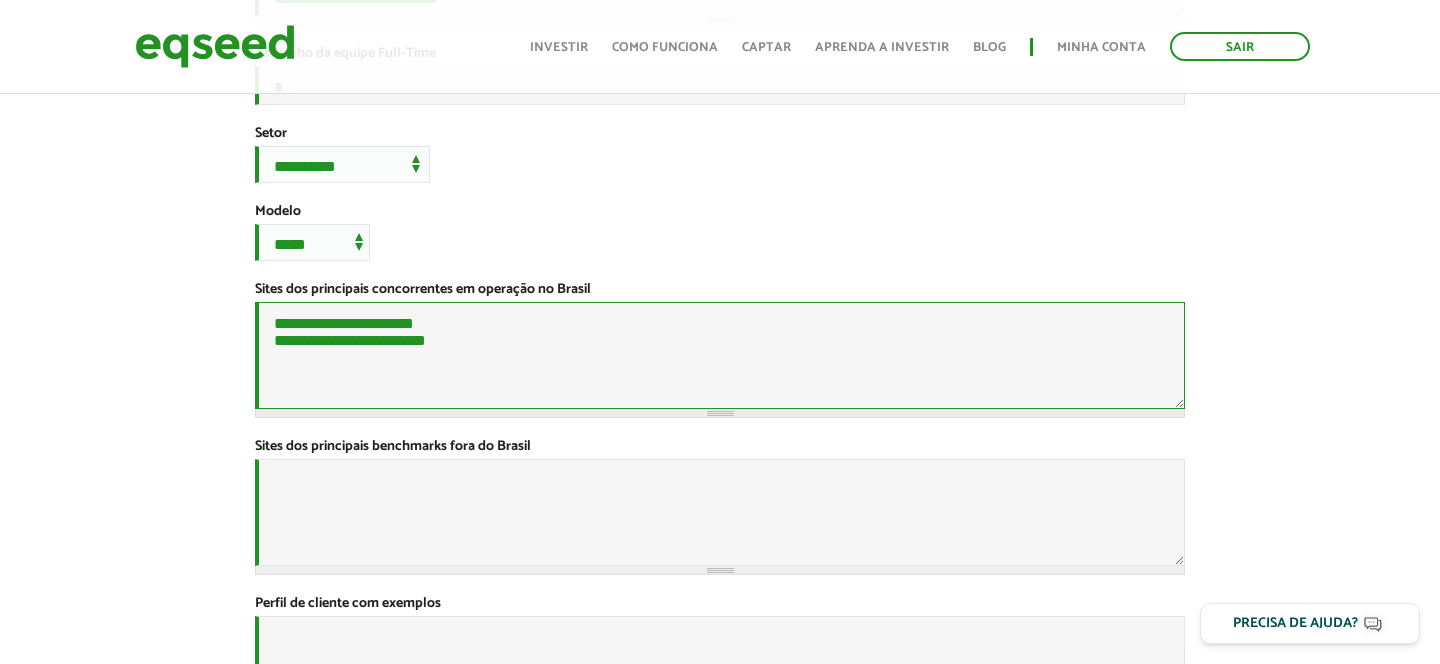 paste on "**********" 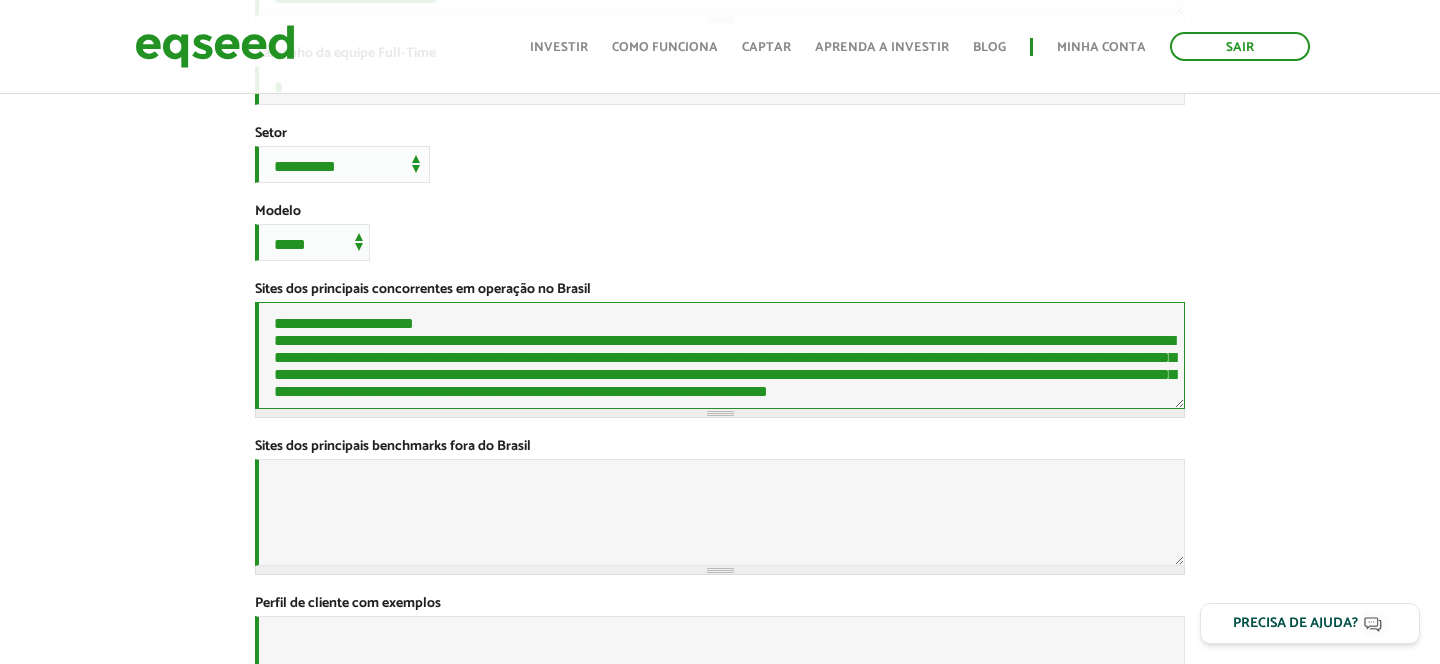scroll, scrollTop: 70, scrollLeft: 0, axis: vertical 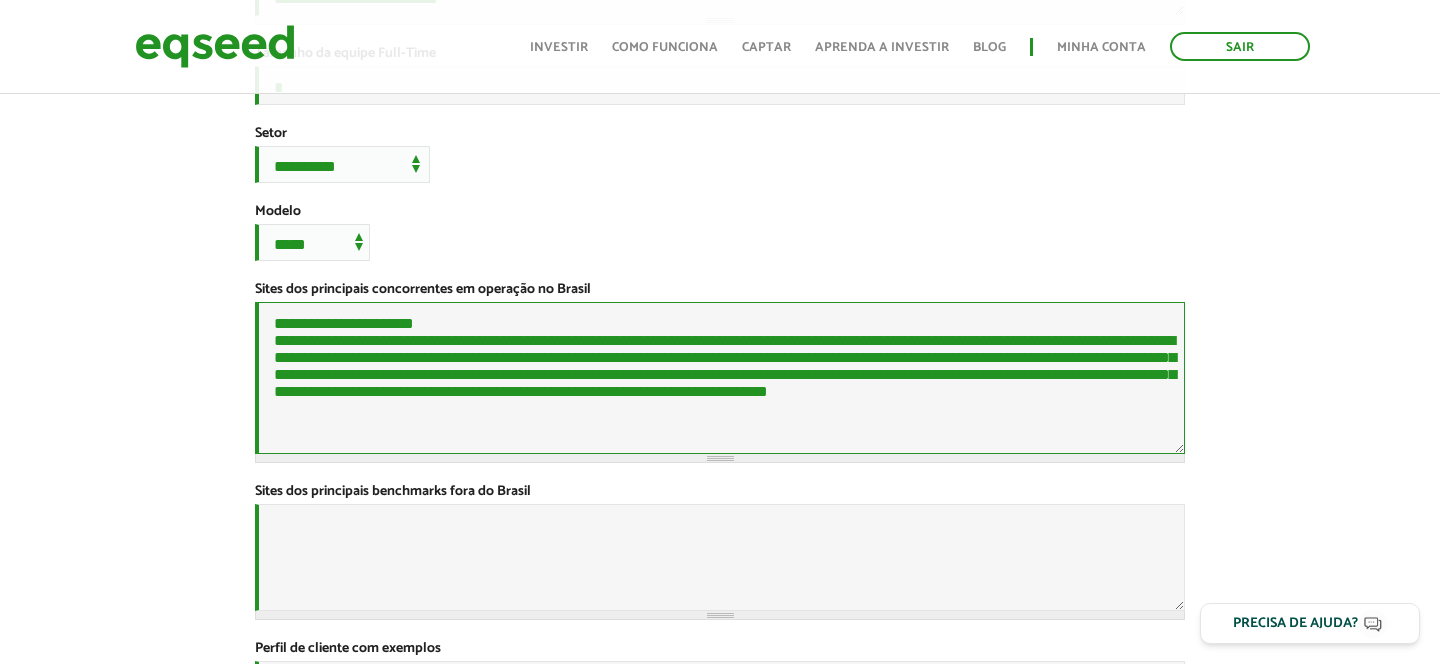 drag, startPoint x: 869, startPoint y: 539, endPoint x: 499, endPoint y: 378, distance: 403.51083 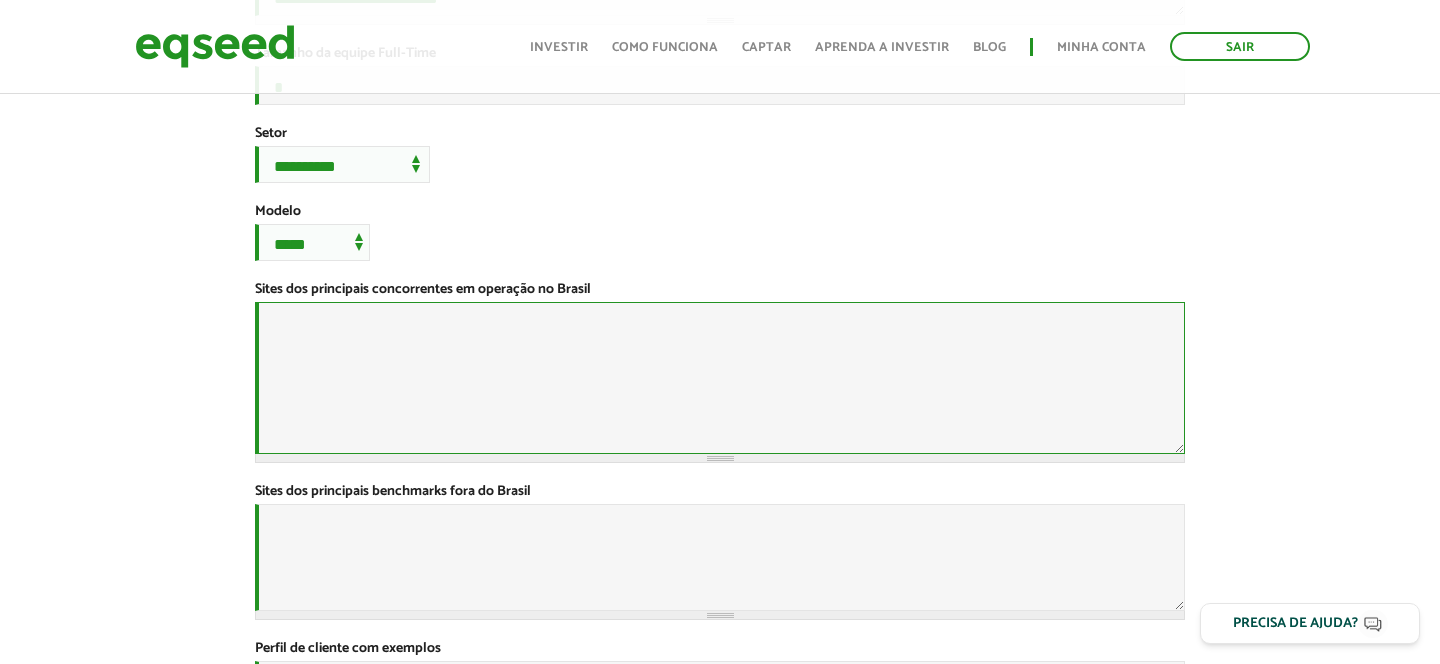 paste on "**********" 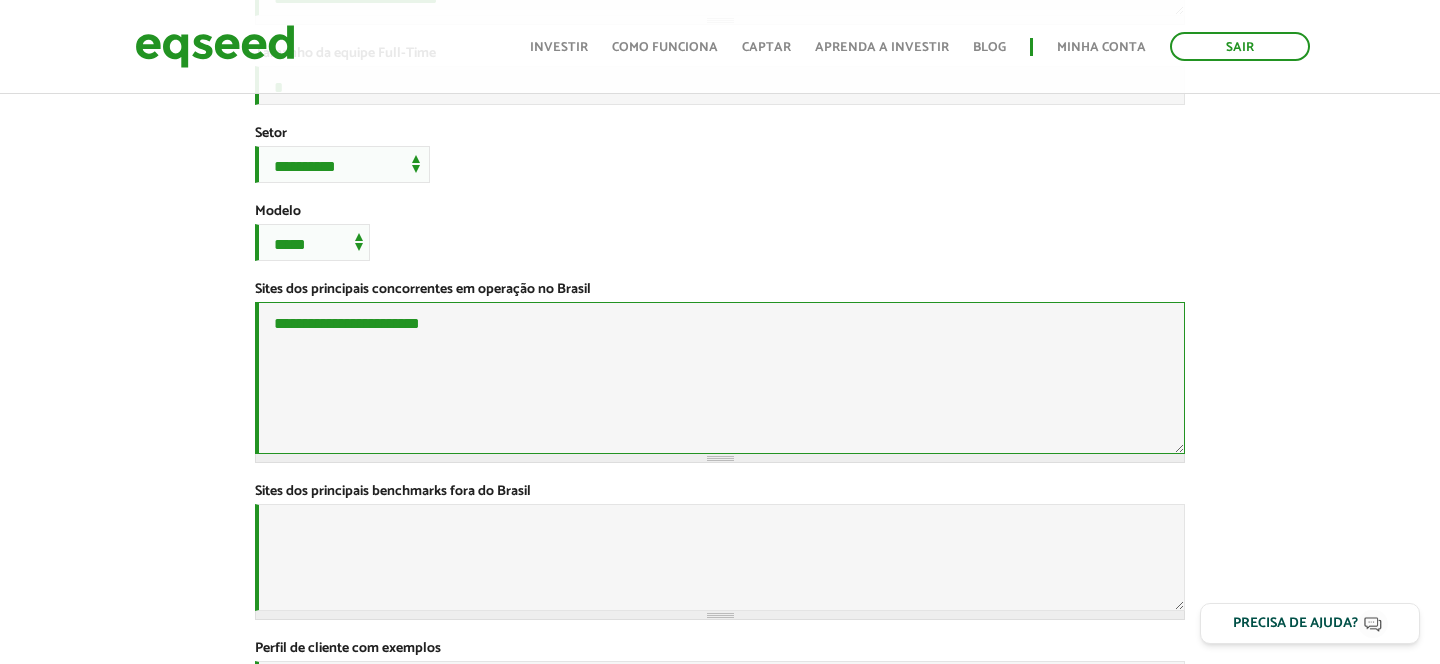 paste on "**********" 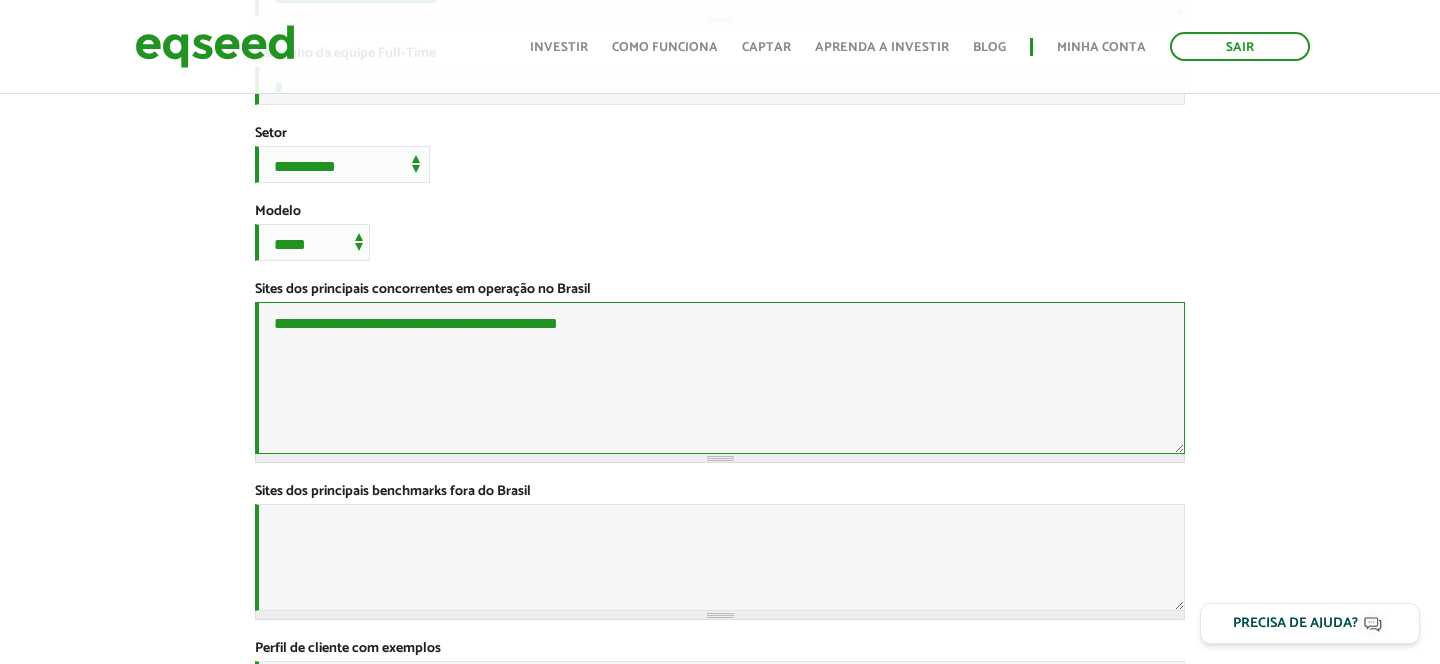 click on "**********" at bounding box center (720, 378) 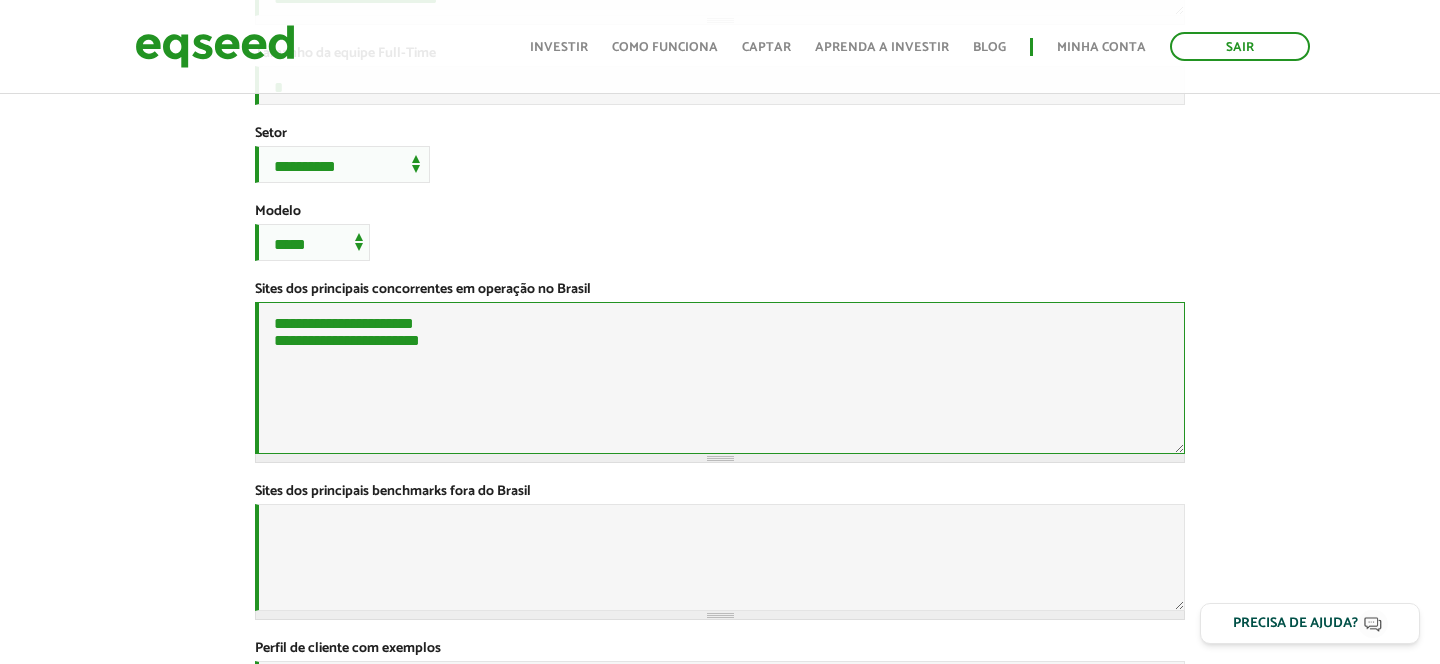 click on "**********" at bounding box center [720, 378] 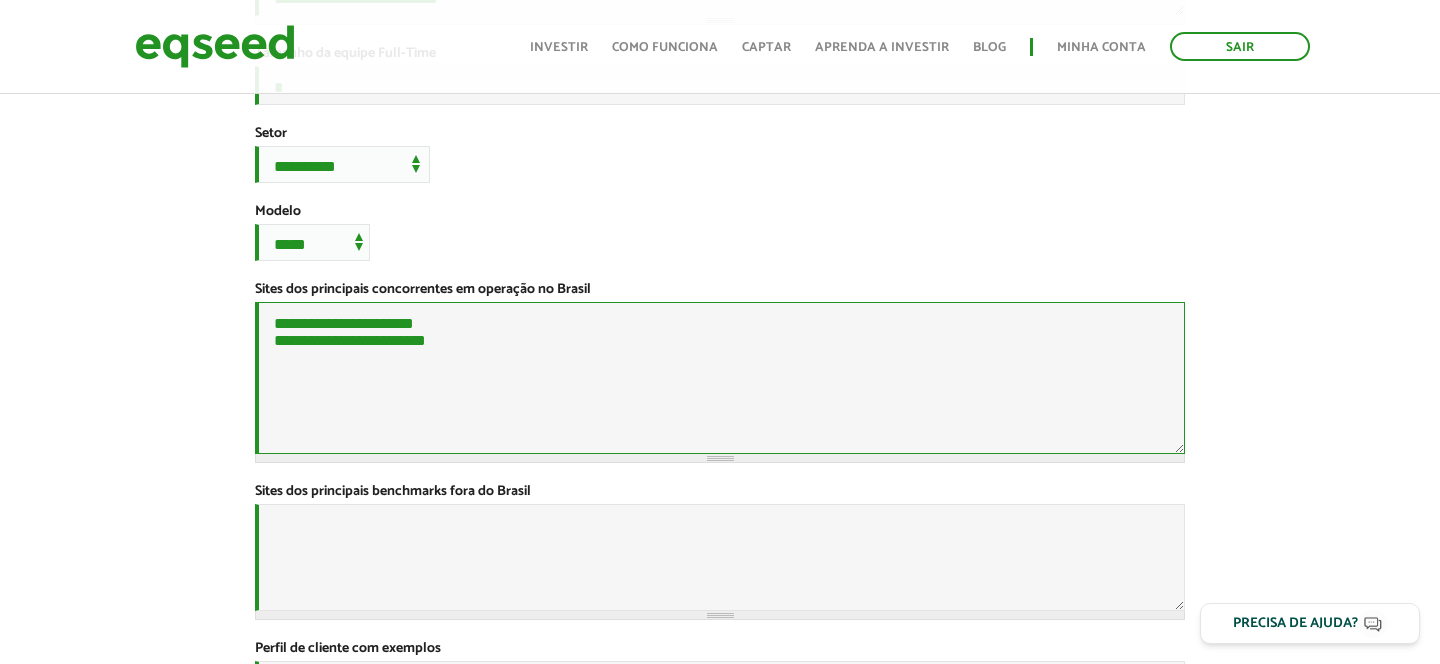 paste on "**********" 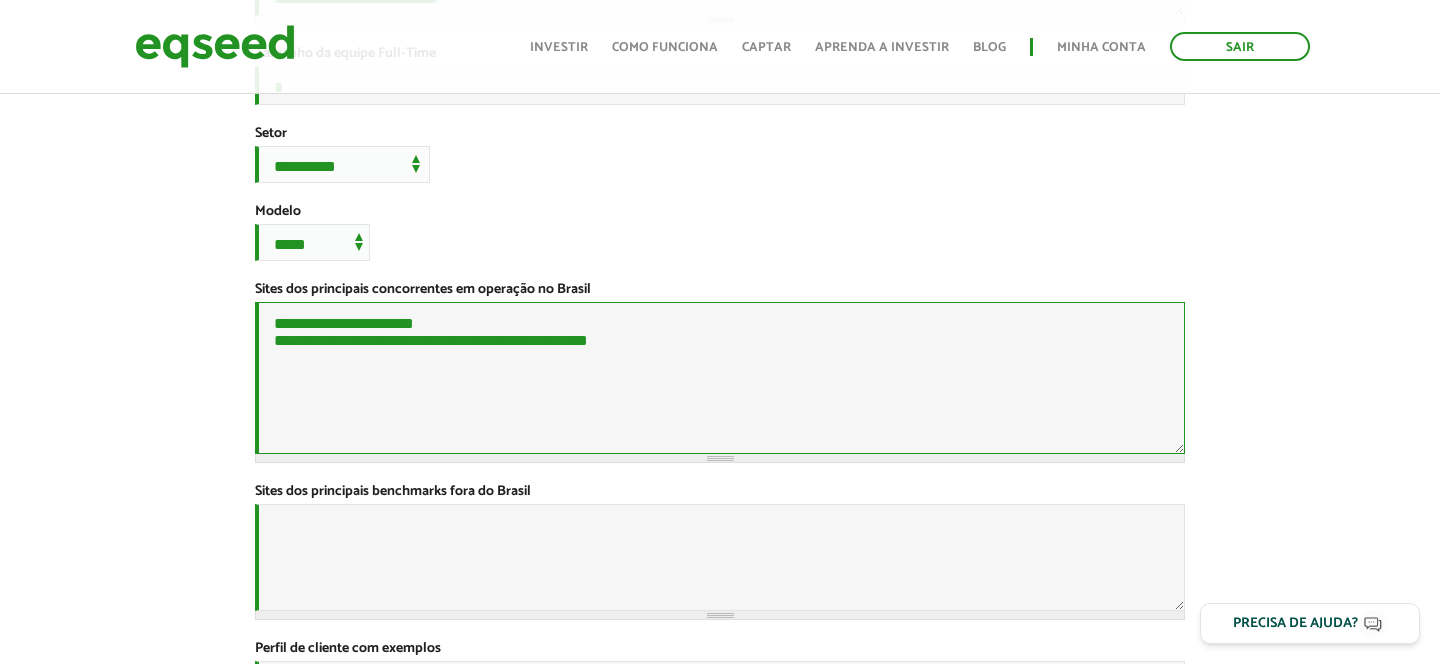 click on "**********" at bounding box center [720, 378] 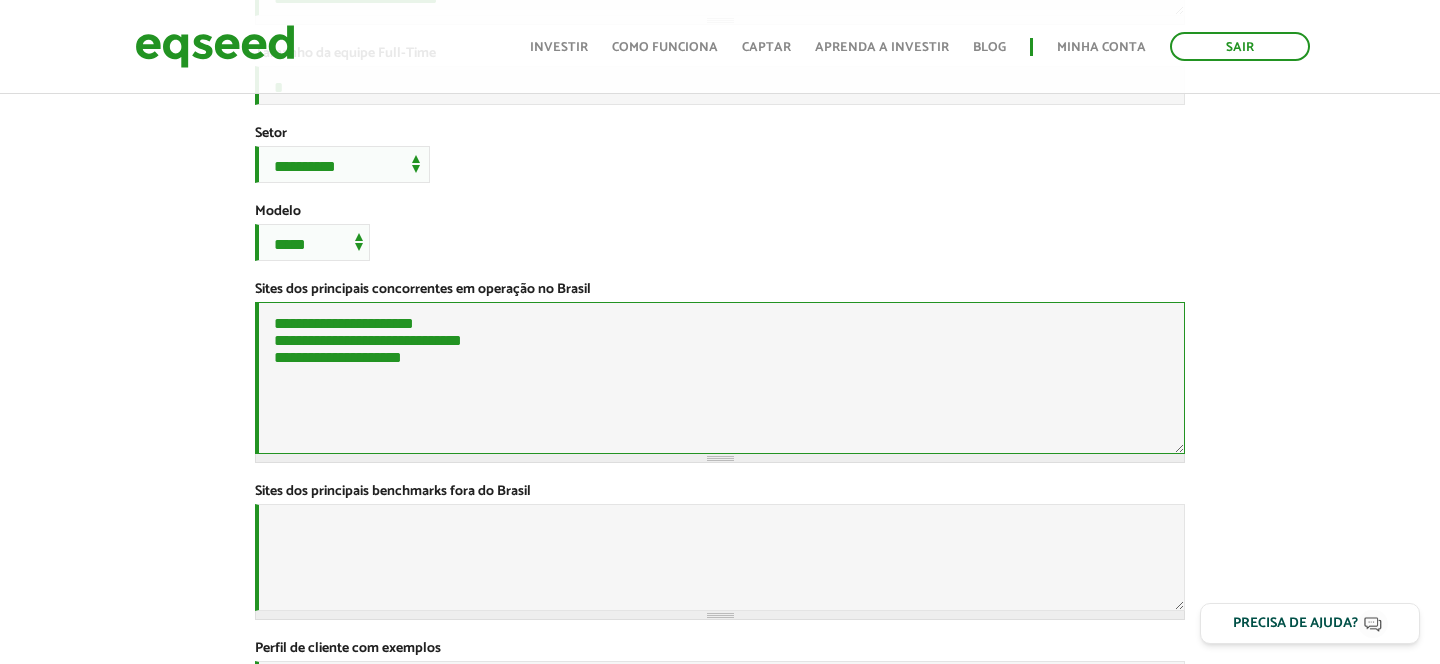click on "**********" at bounding box center (720, 378) 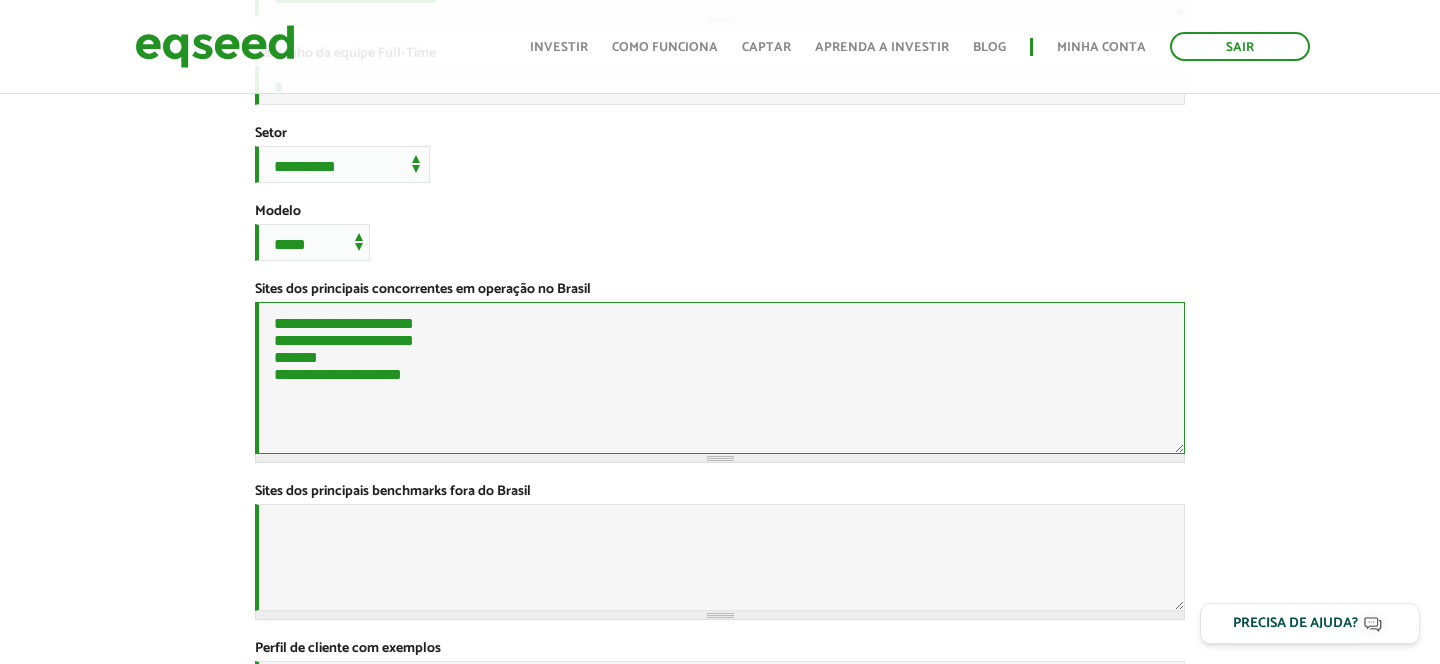 click on "**********" at bounding box center [720, 378] 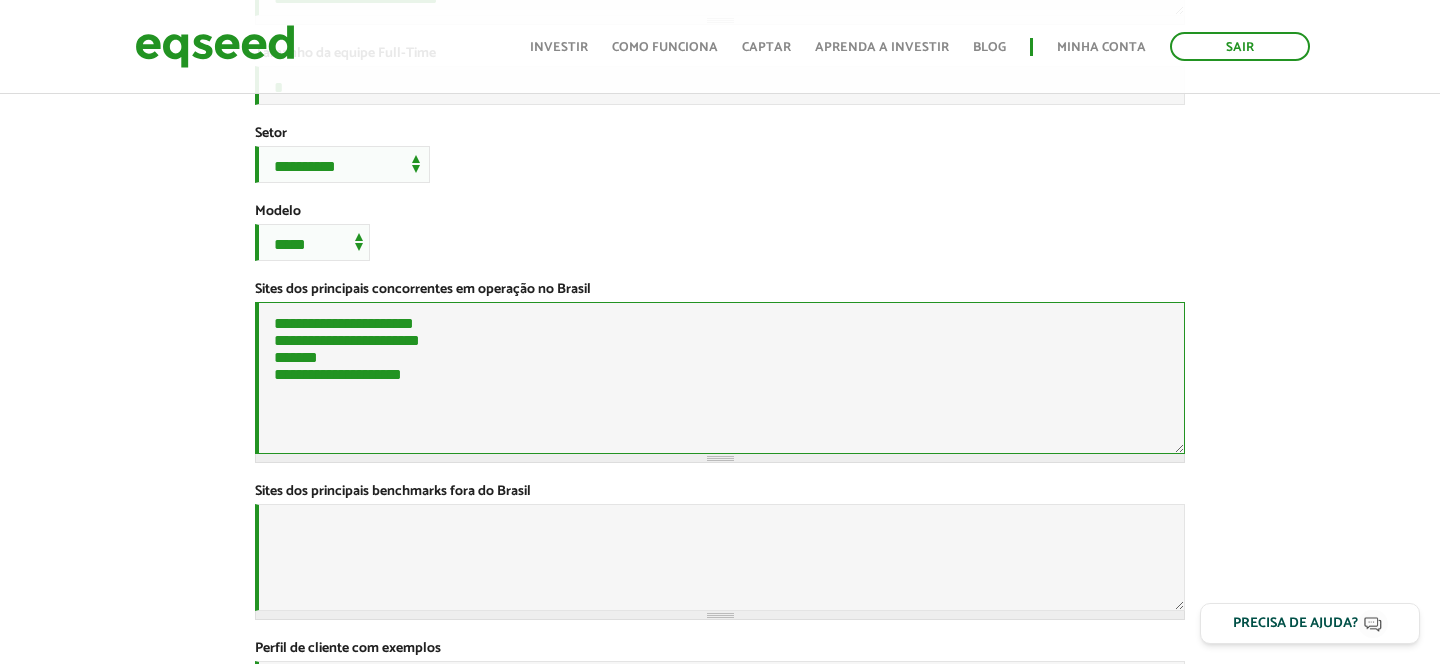 click on "**********" at bounding box center [720, 378] 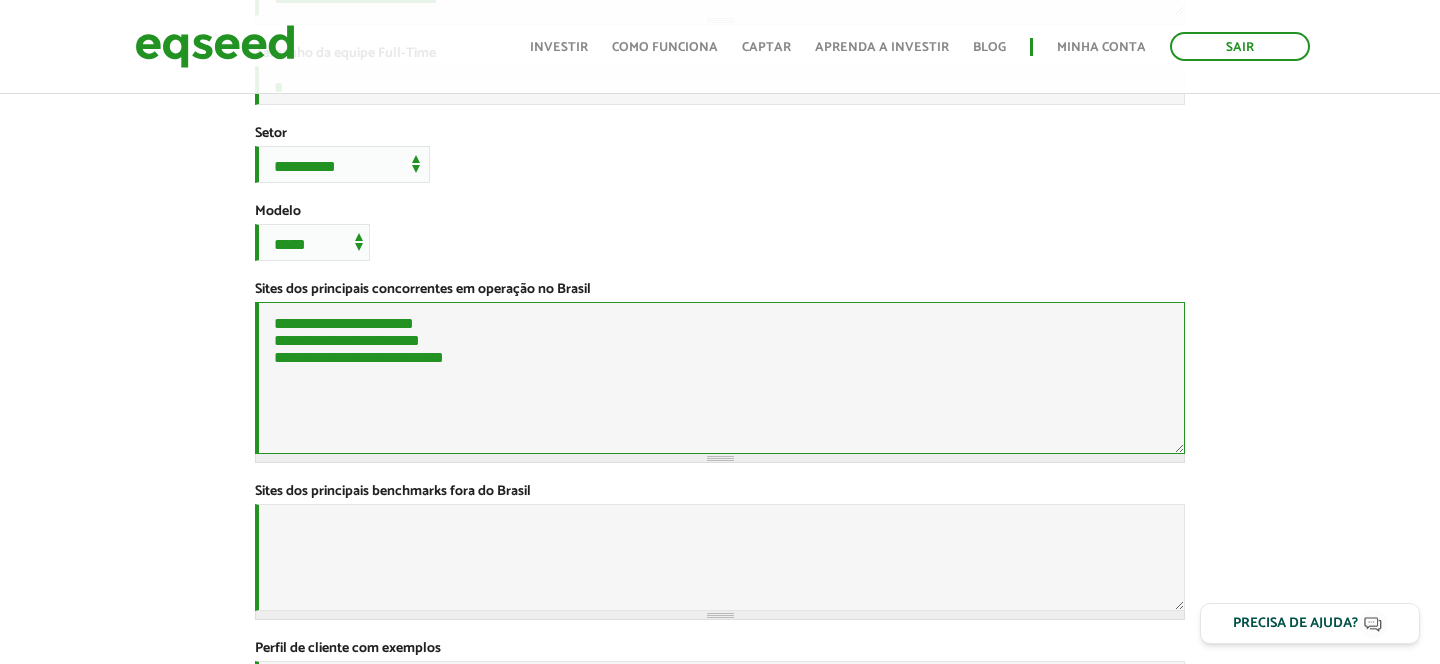 click on "**********" at bounding box center (720, 378) 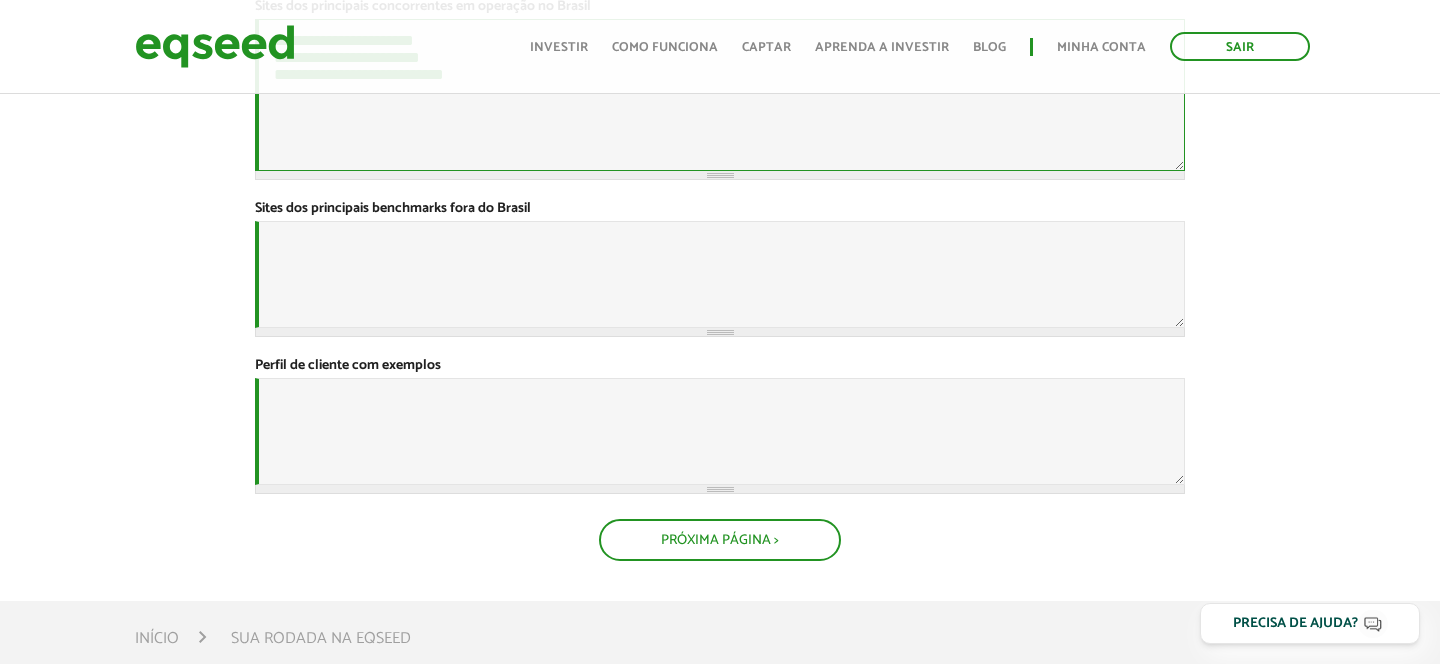 scroll, scrollTop: 894, scrollLeft: 0, axis: vertical 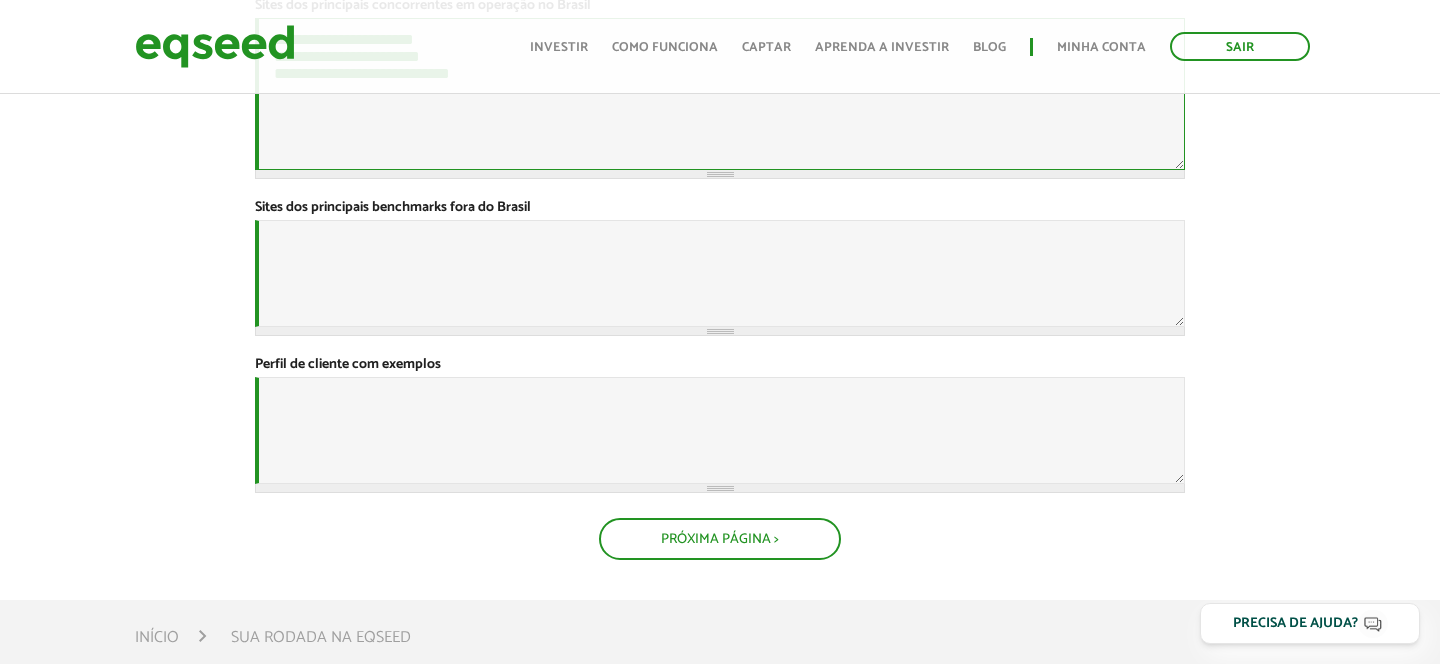 paste on "**********" 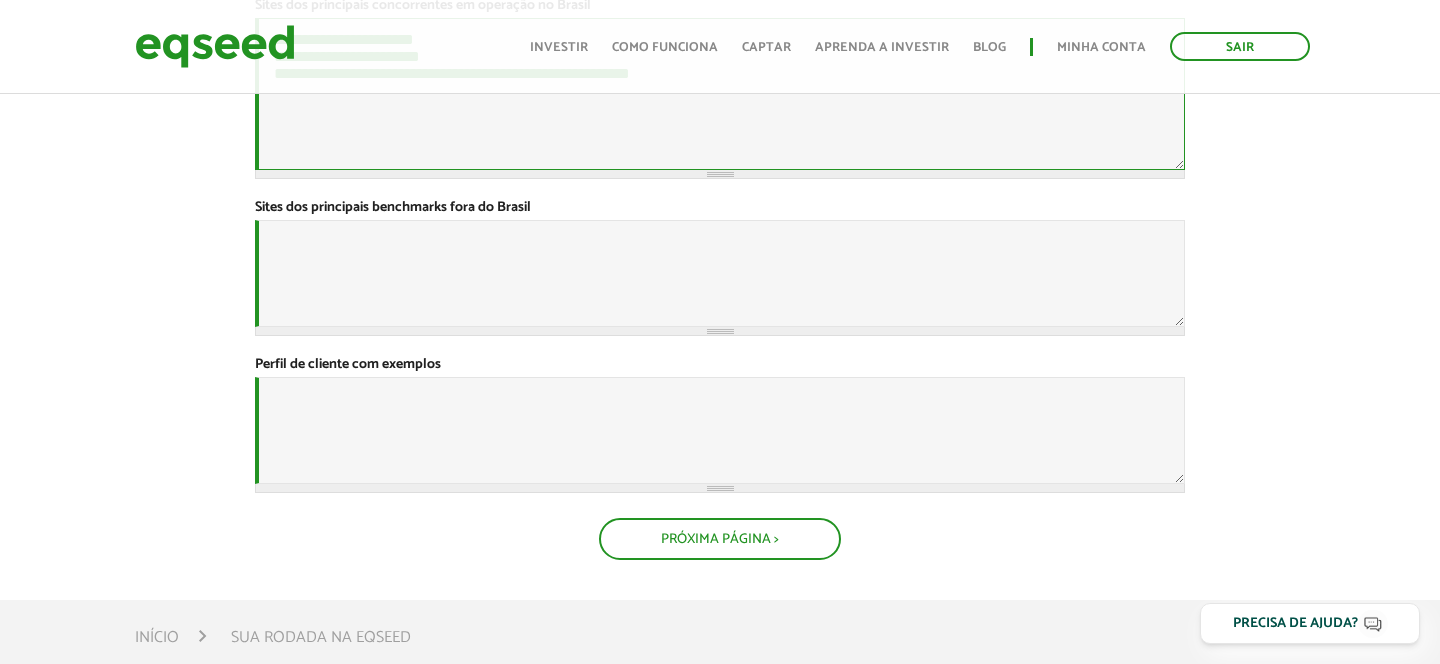 click on "**********" at bounding box center (720, 94) 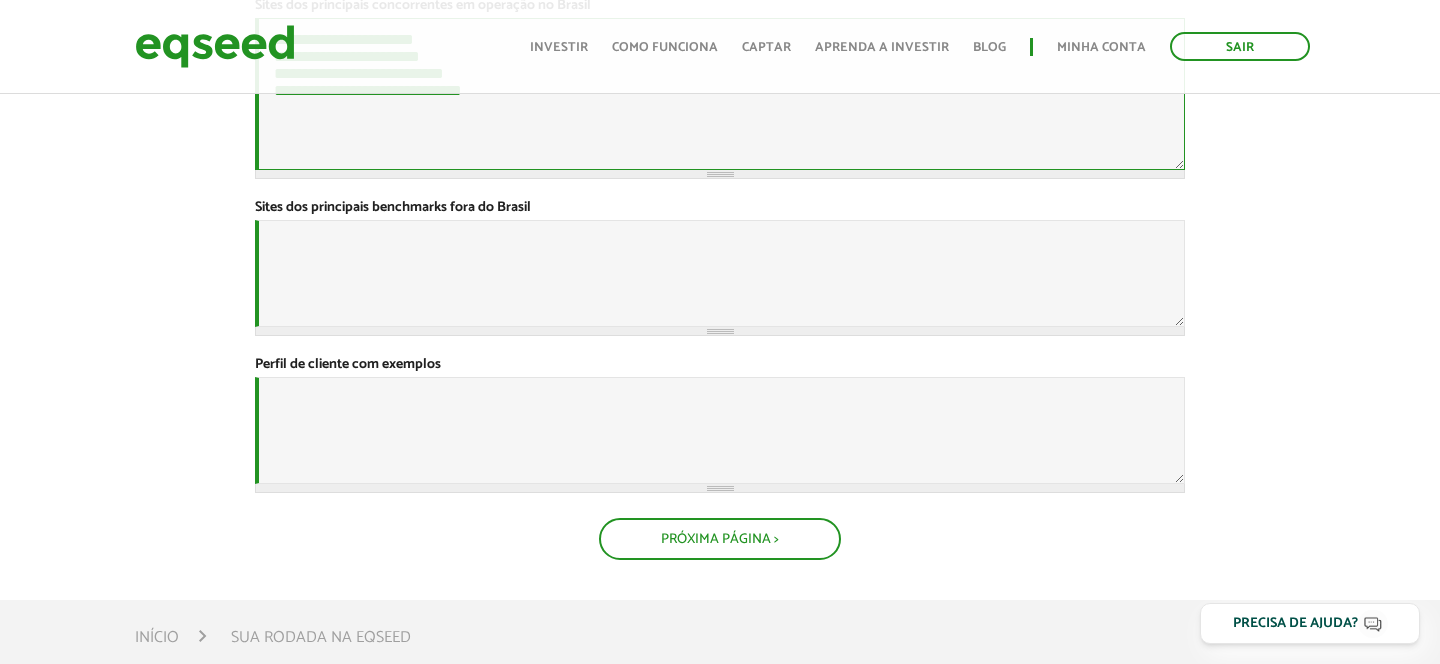 type on "**********" 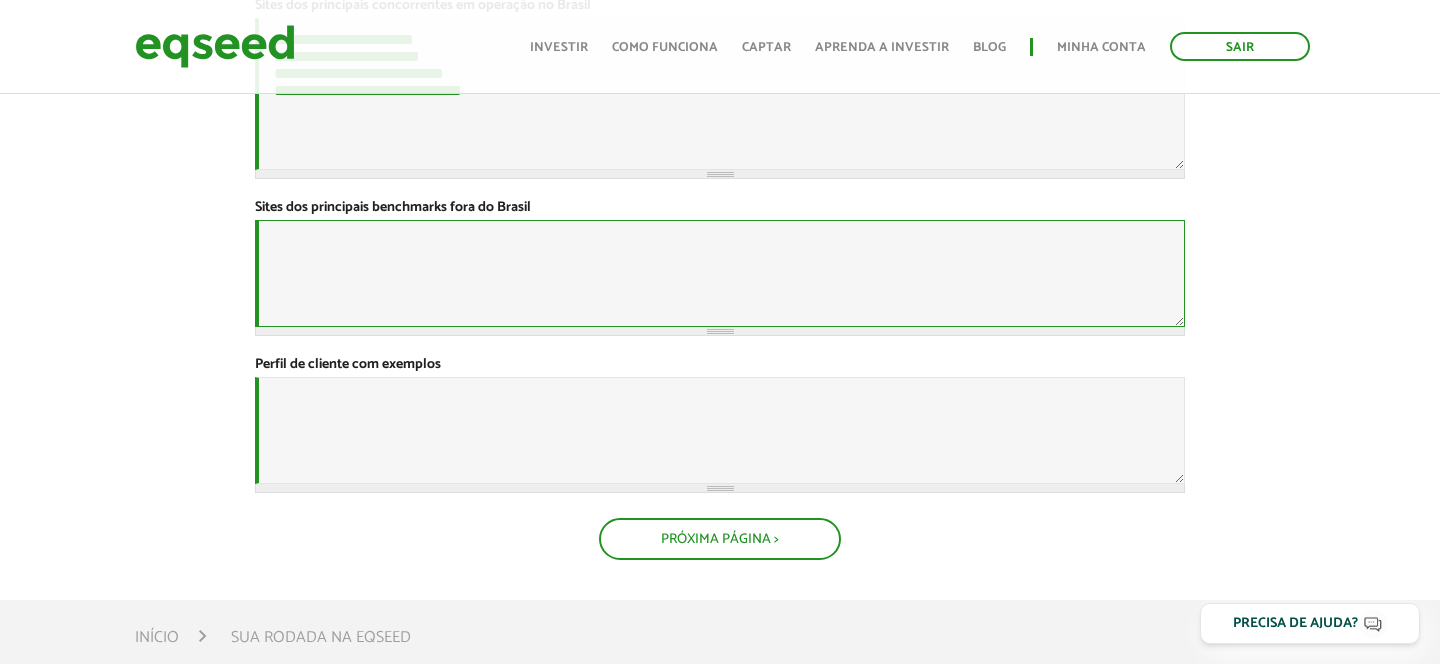 click on "Sites dos principais benchmarks fora do Brasil  *" at bounding box center [720, 273] 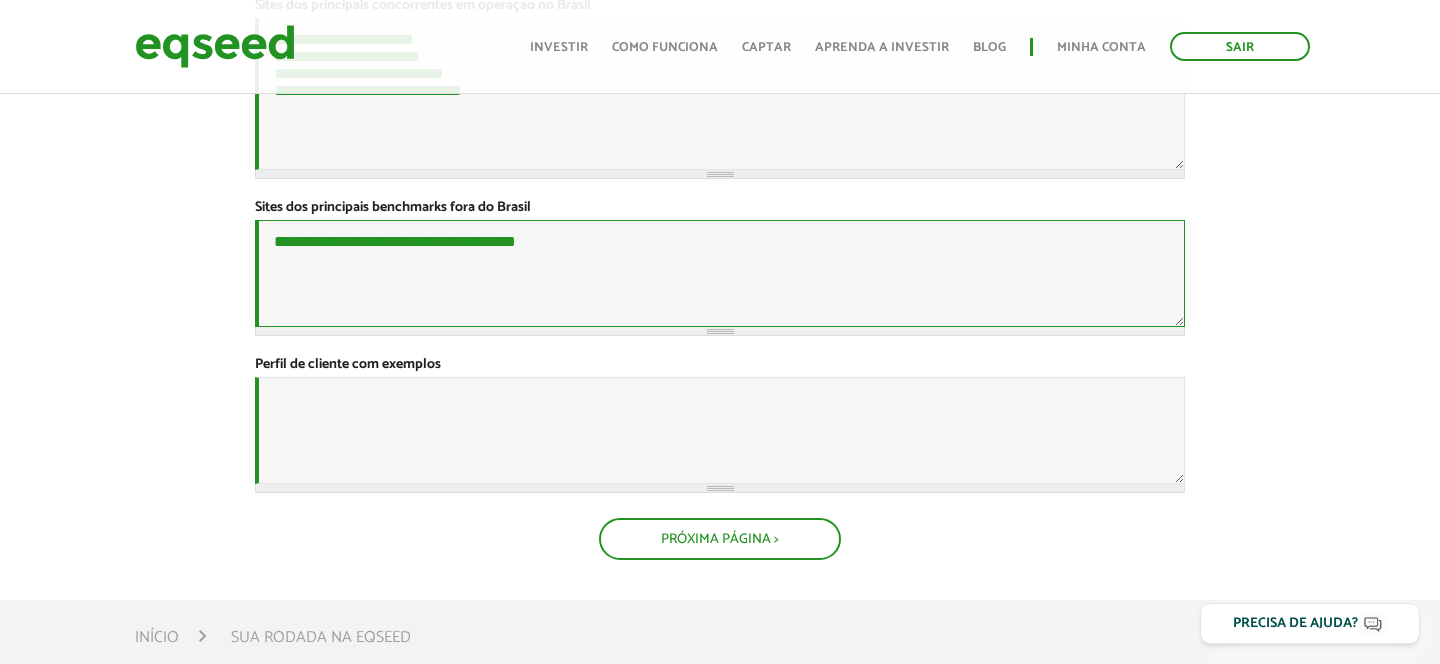 paste on "**********" 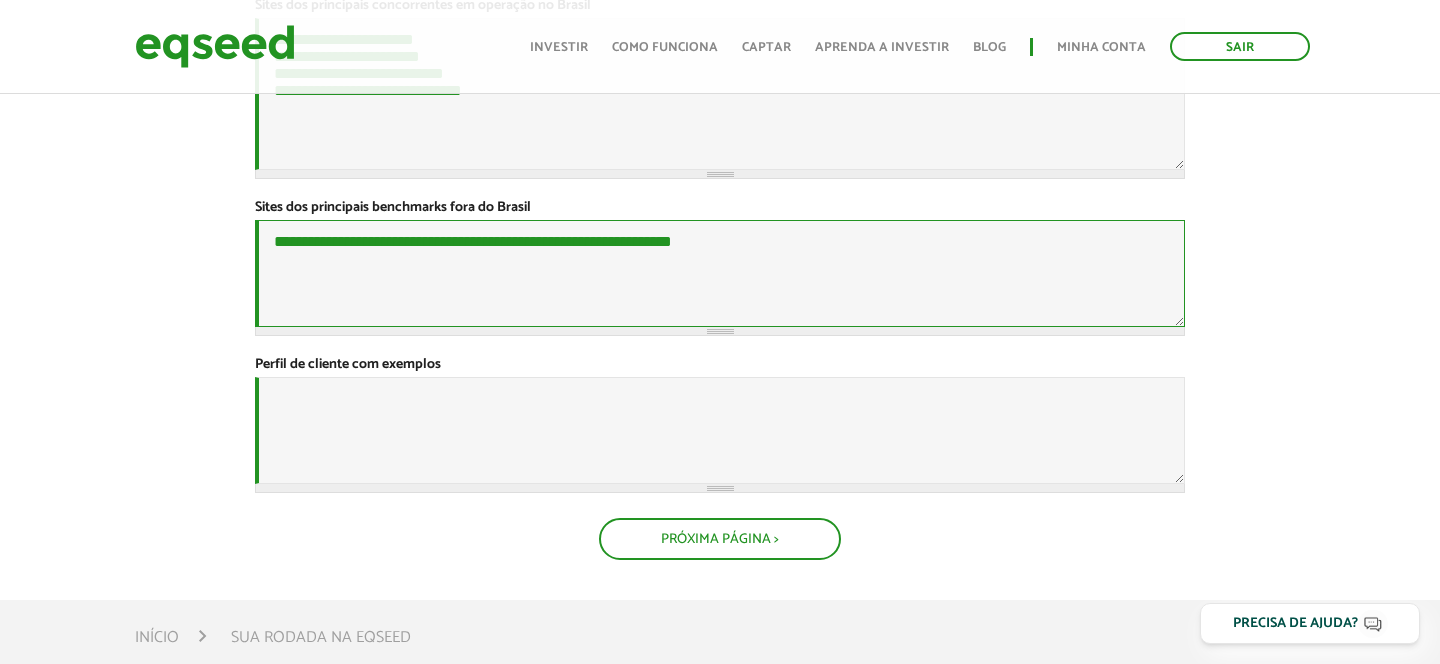 click on "**********" at bounding box center [720, 273] 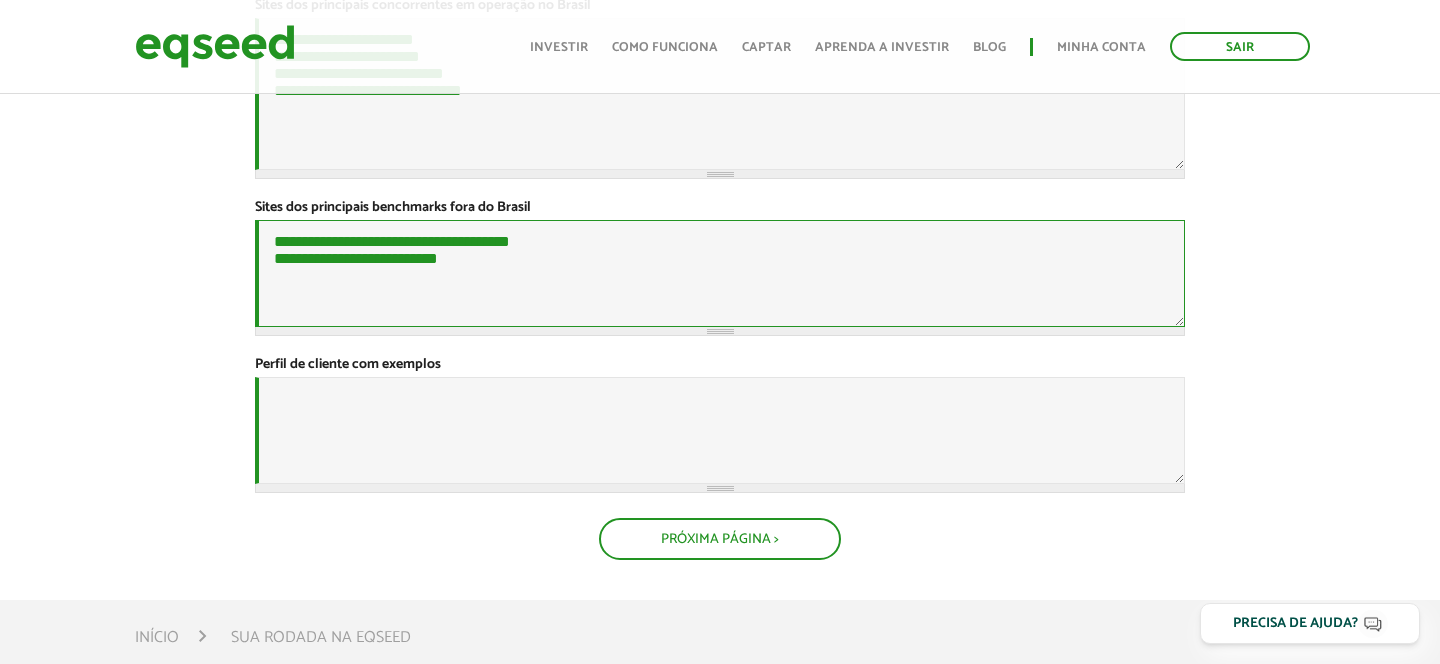 click on "**********" at bounding box center [720, 273] 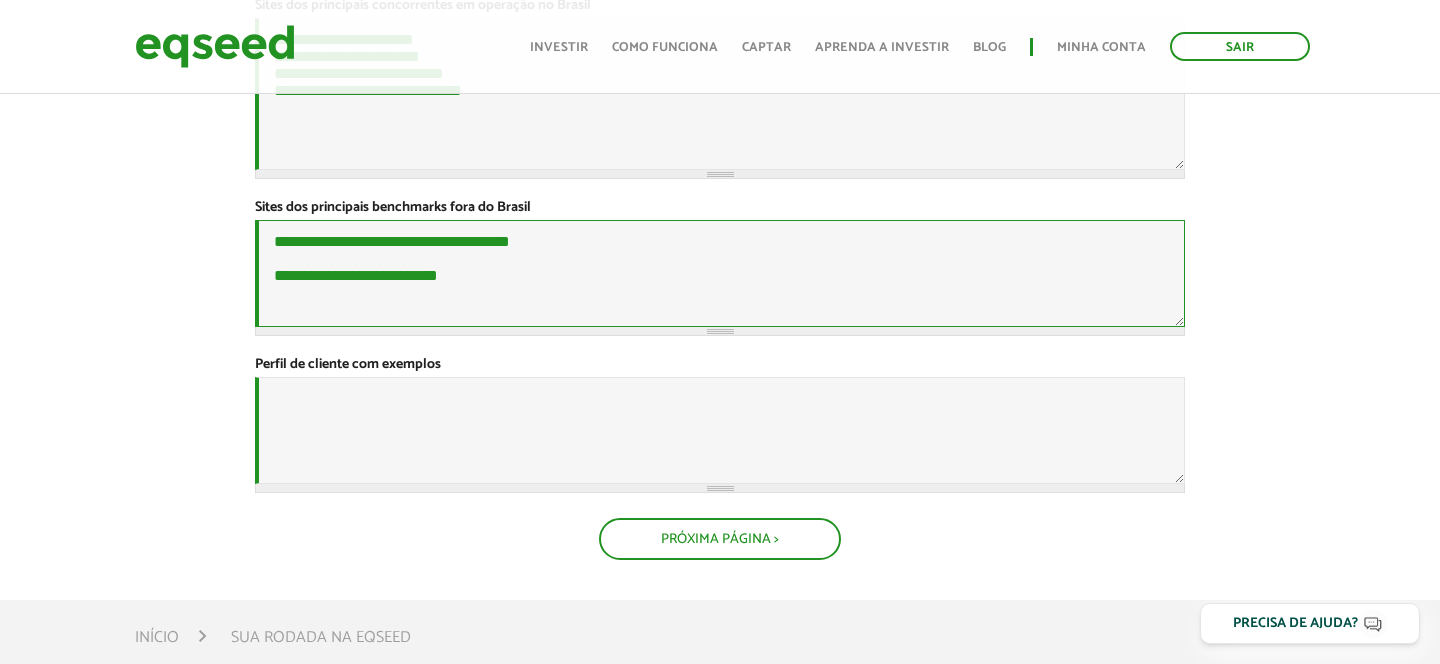 click on "**********" at bounding box center (720, 273) 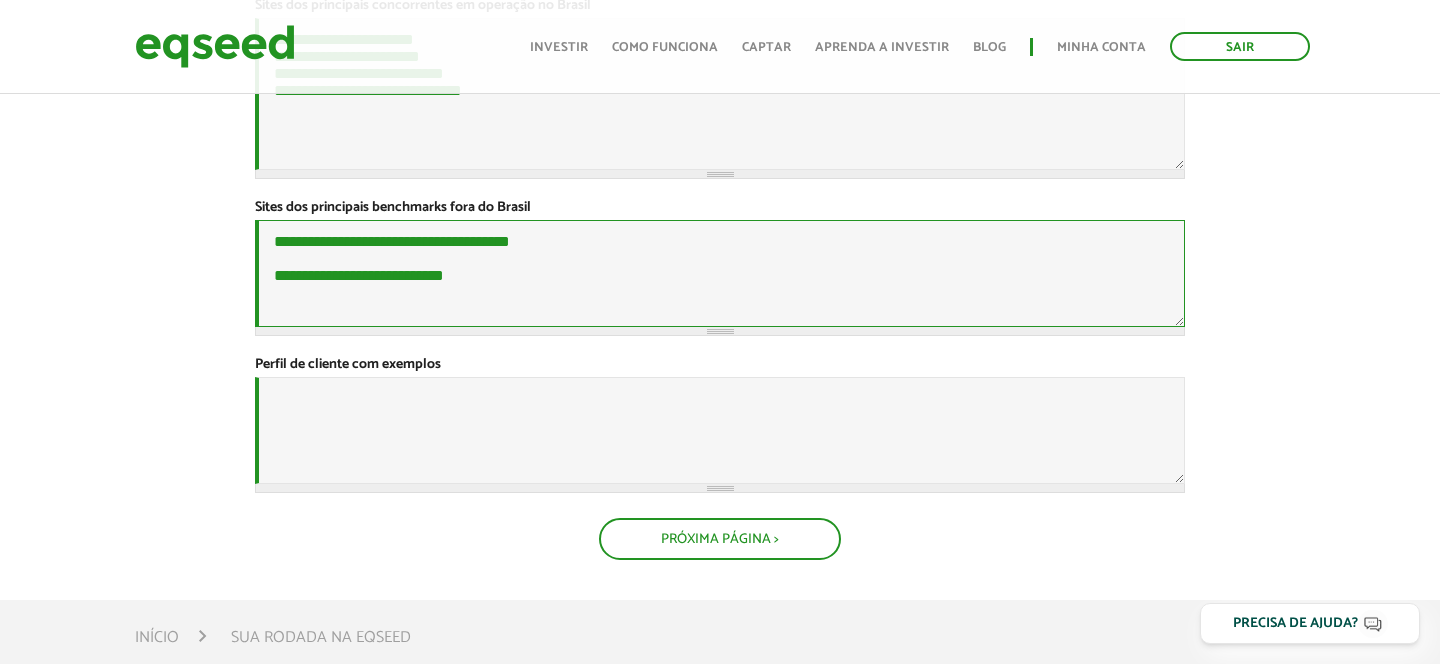 paste on "**********" 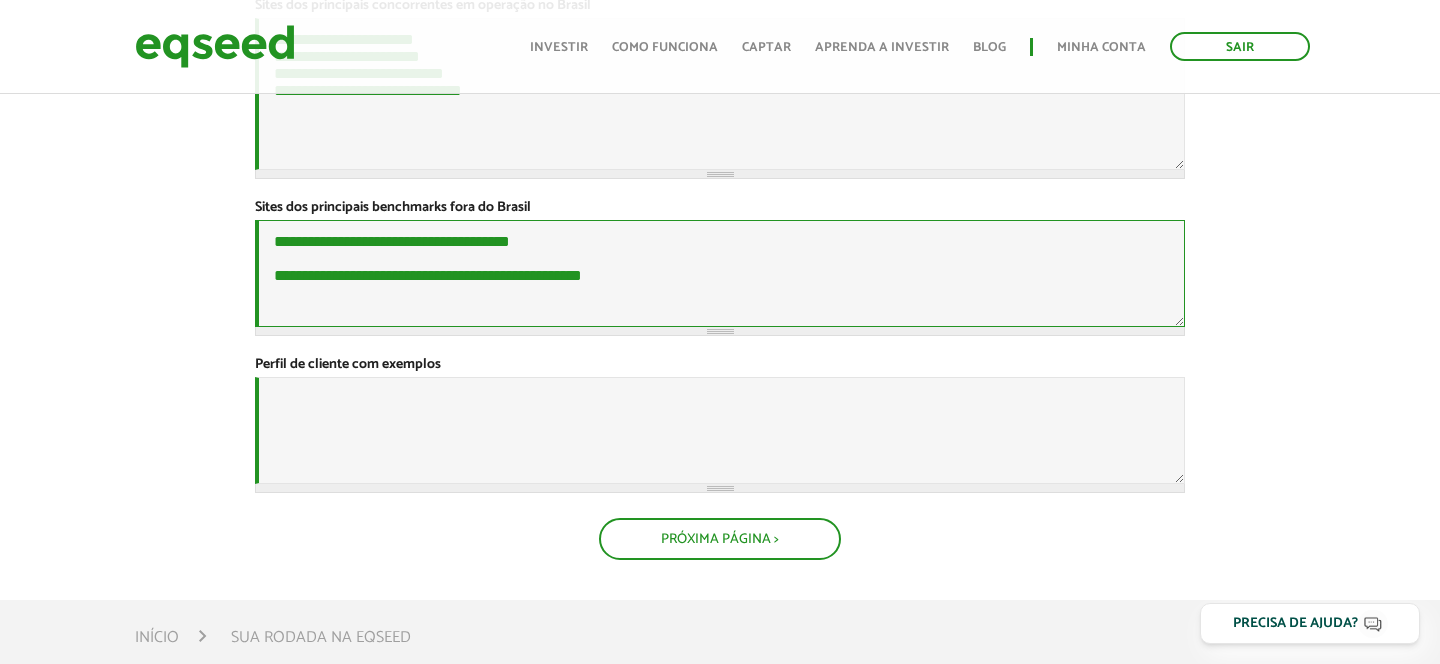 click on "**********" at bounding box center (720, 273) 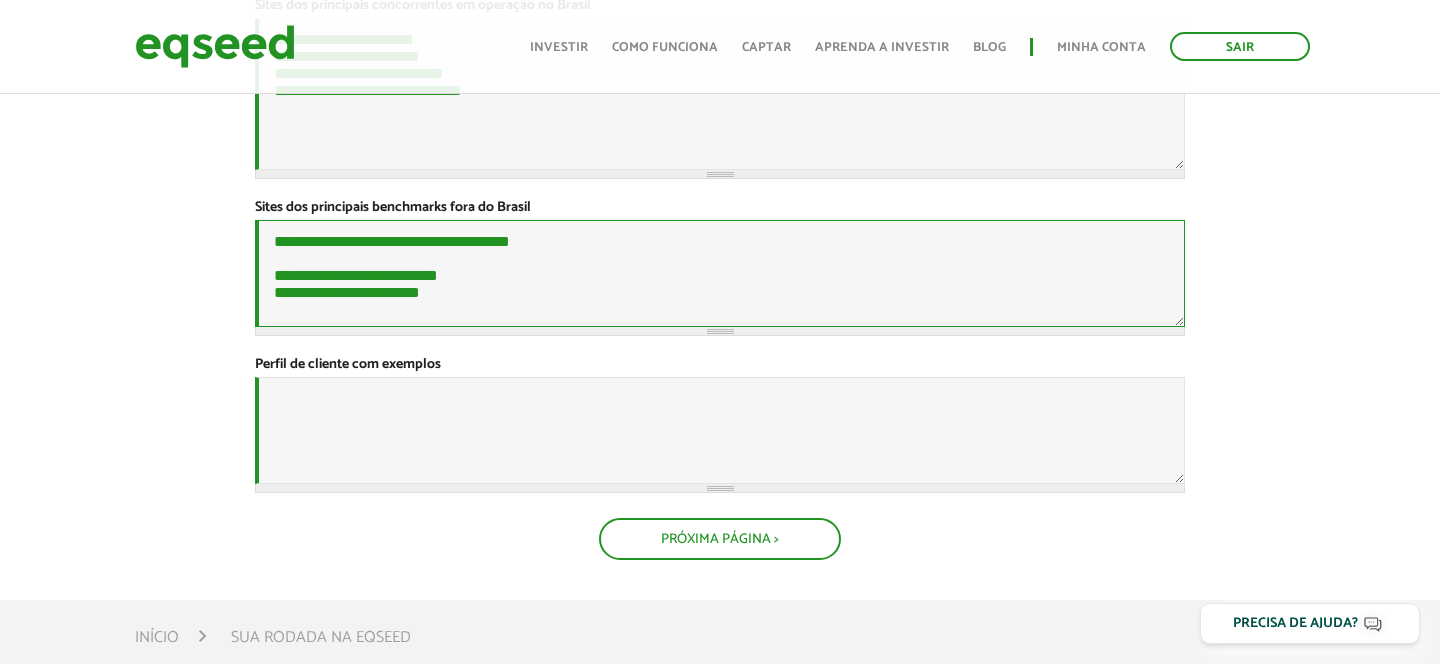 click on "**********" at bounding box center [720, 273] 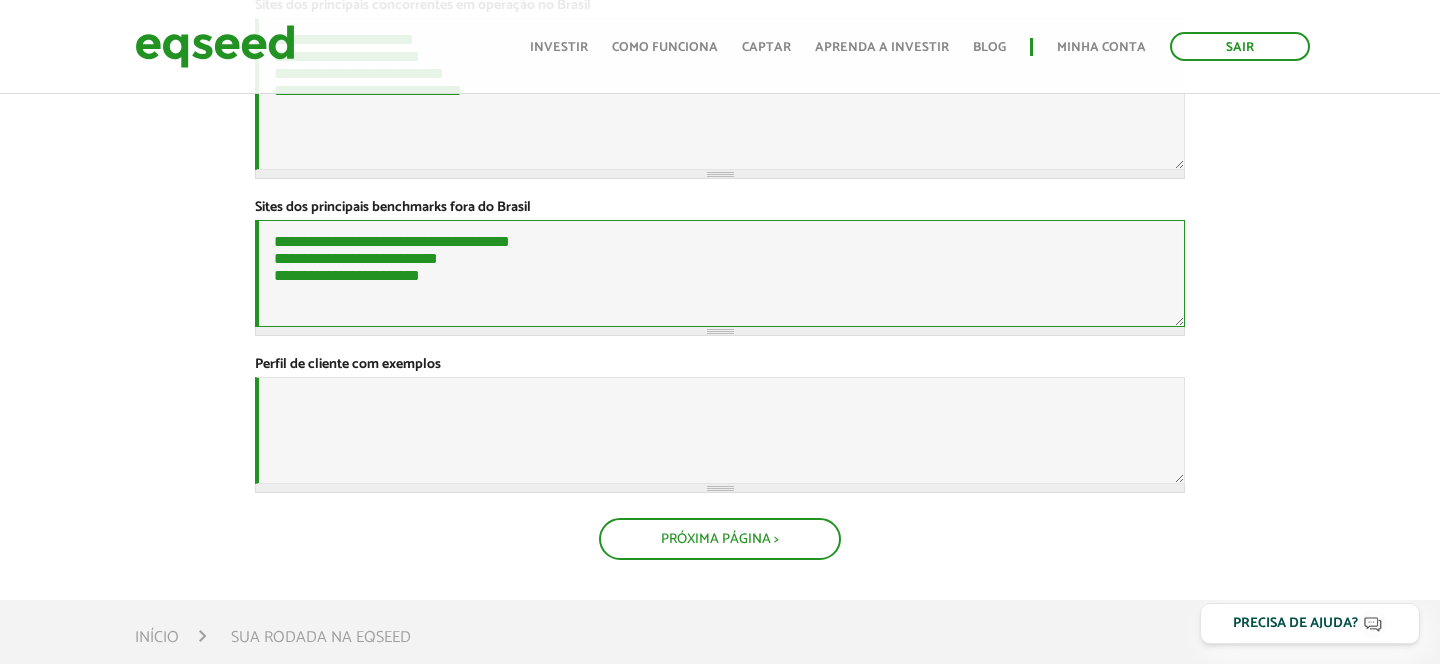 drag, startPoint x: 563, startPoint y: 349, endPoint x: 262, endPoint y: 328, distance: 301.73166 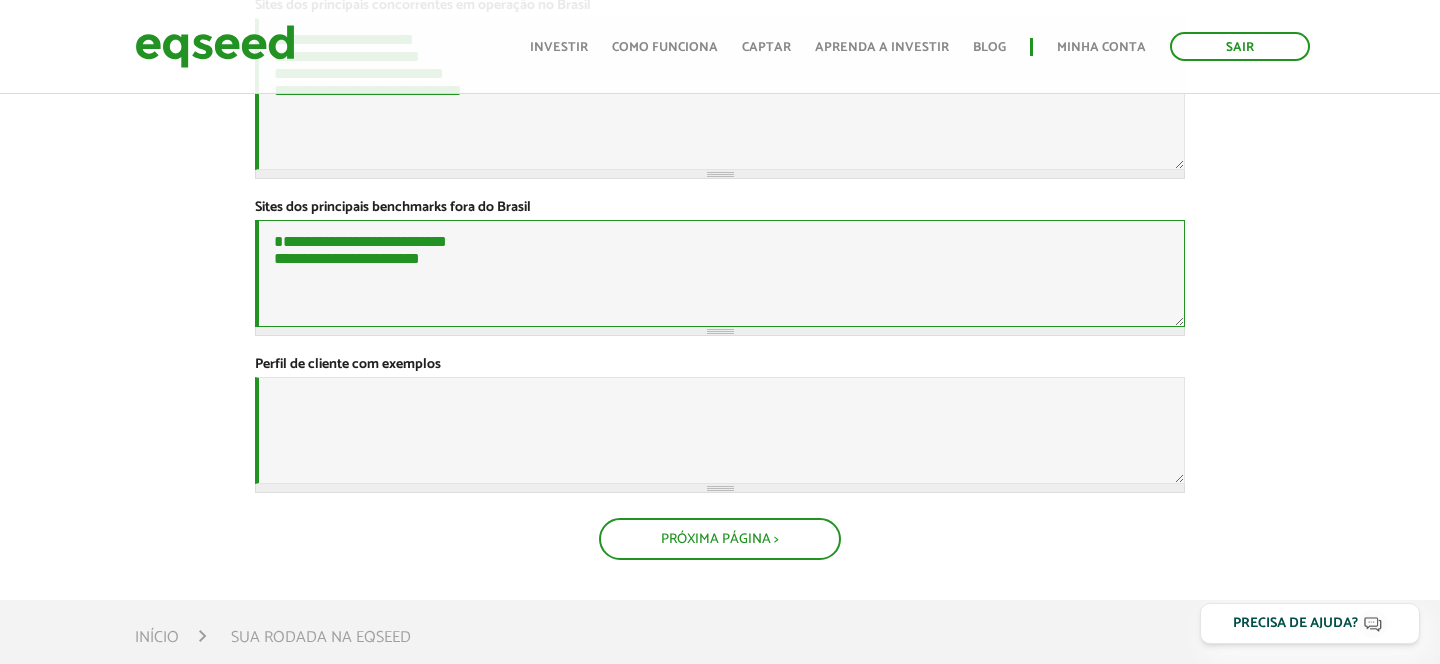 click on "**********" at bounding box center (720, 273) 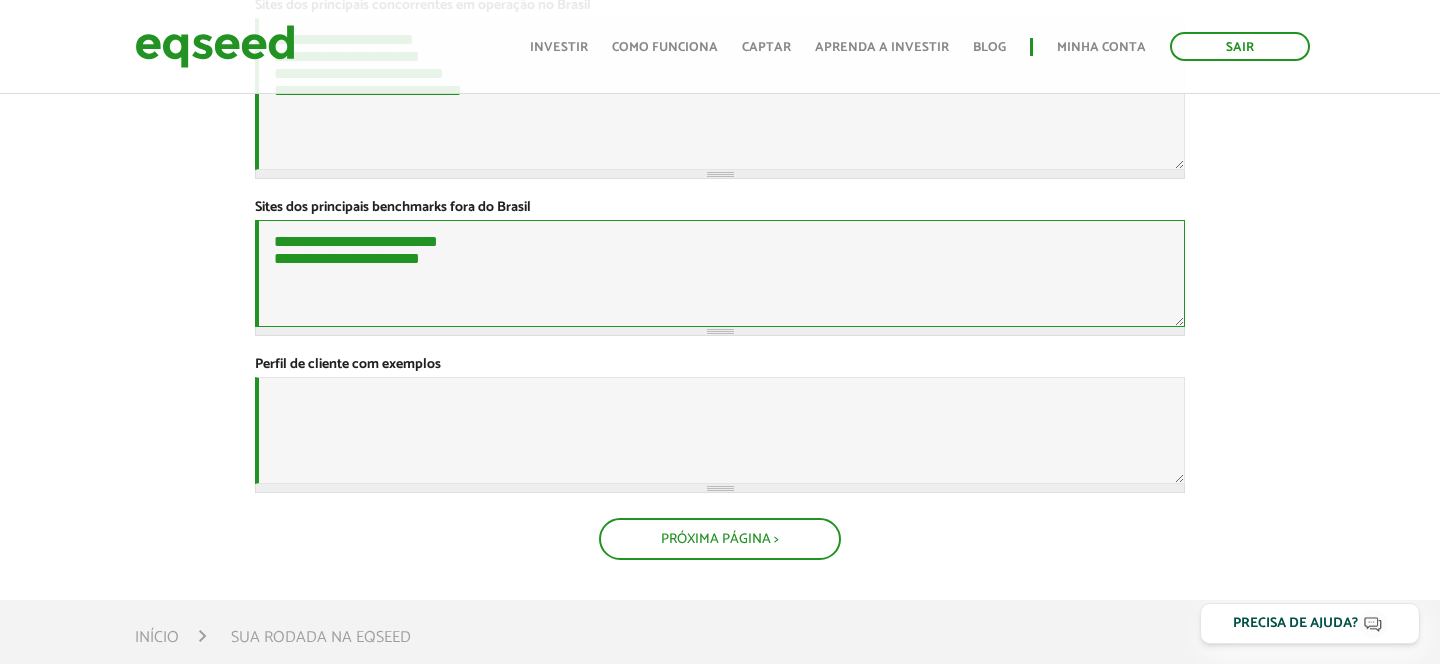 click on "**********" at bounding box center [720, 273] 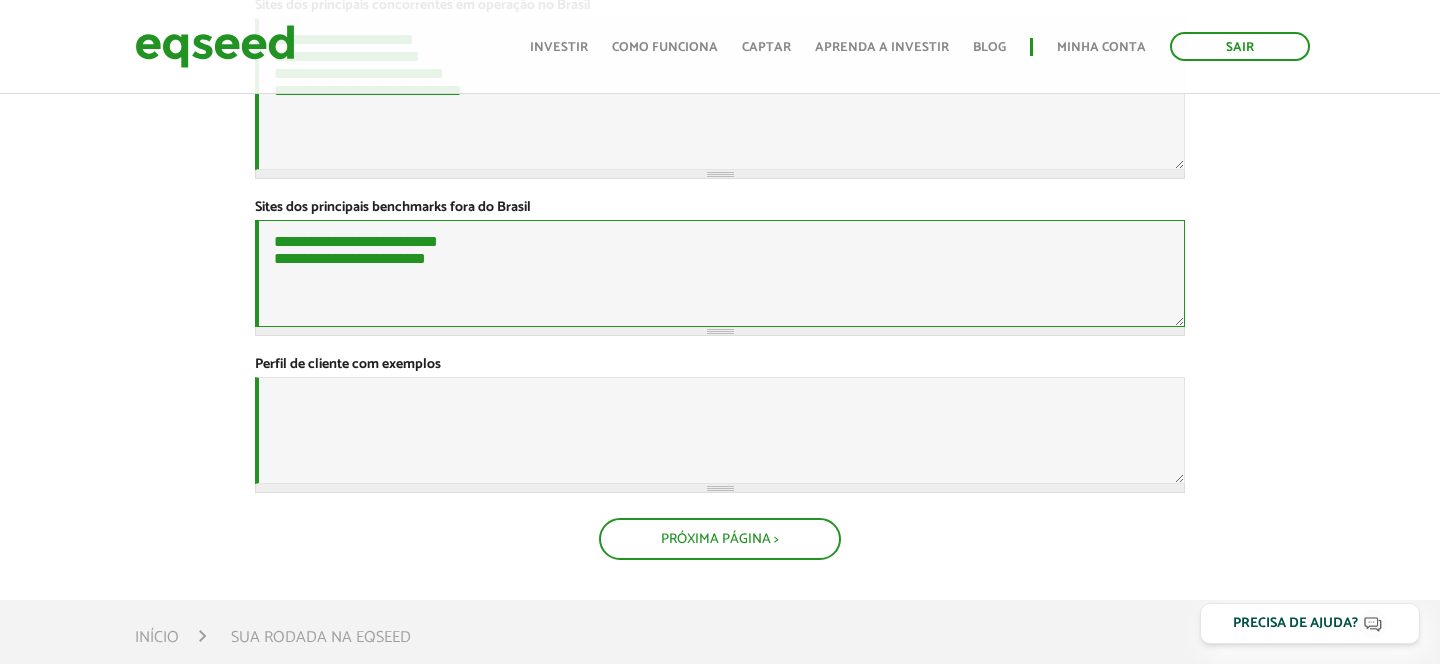 paste on "**********" 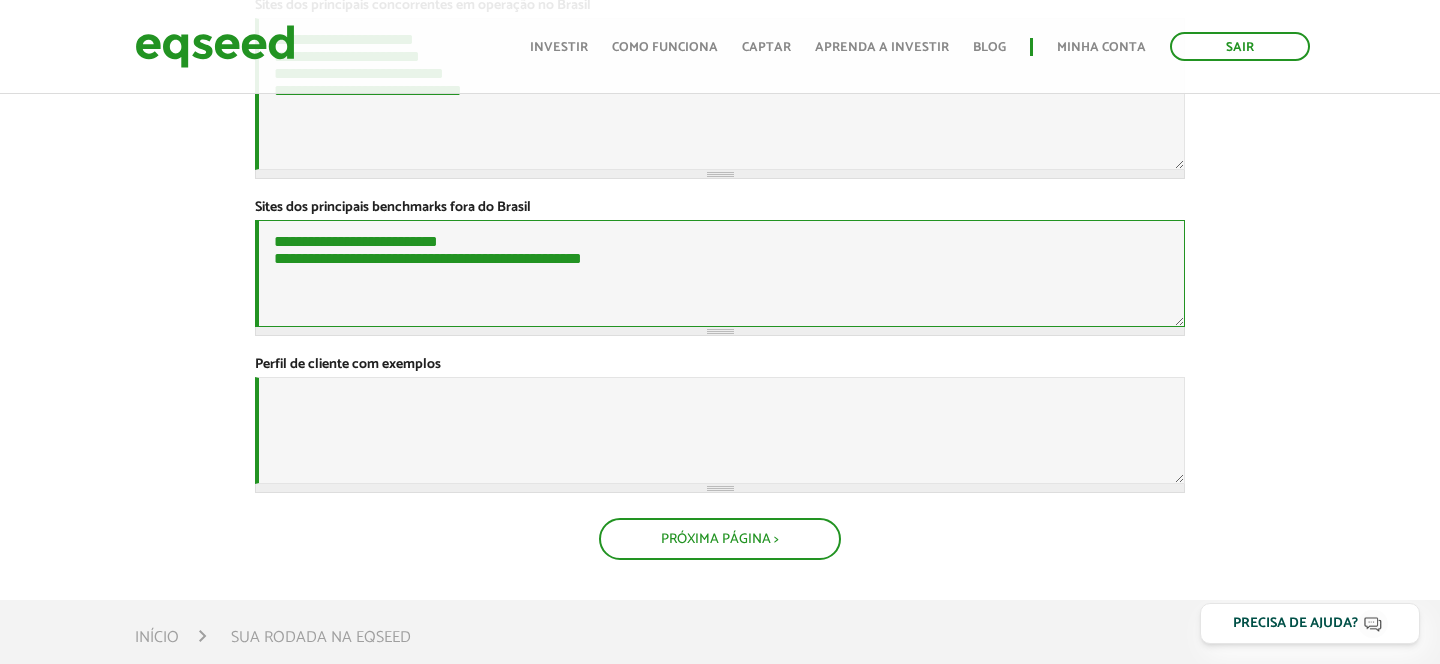 click on "**********" at bounding box center [720, 273] 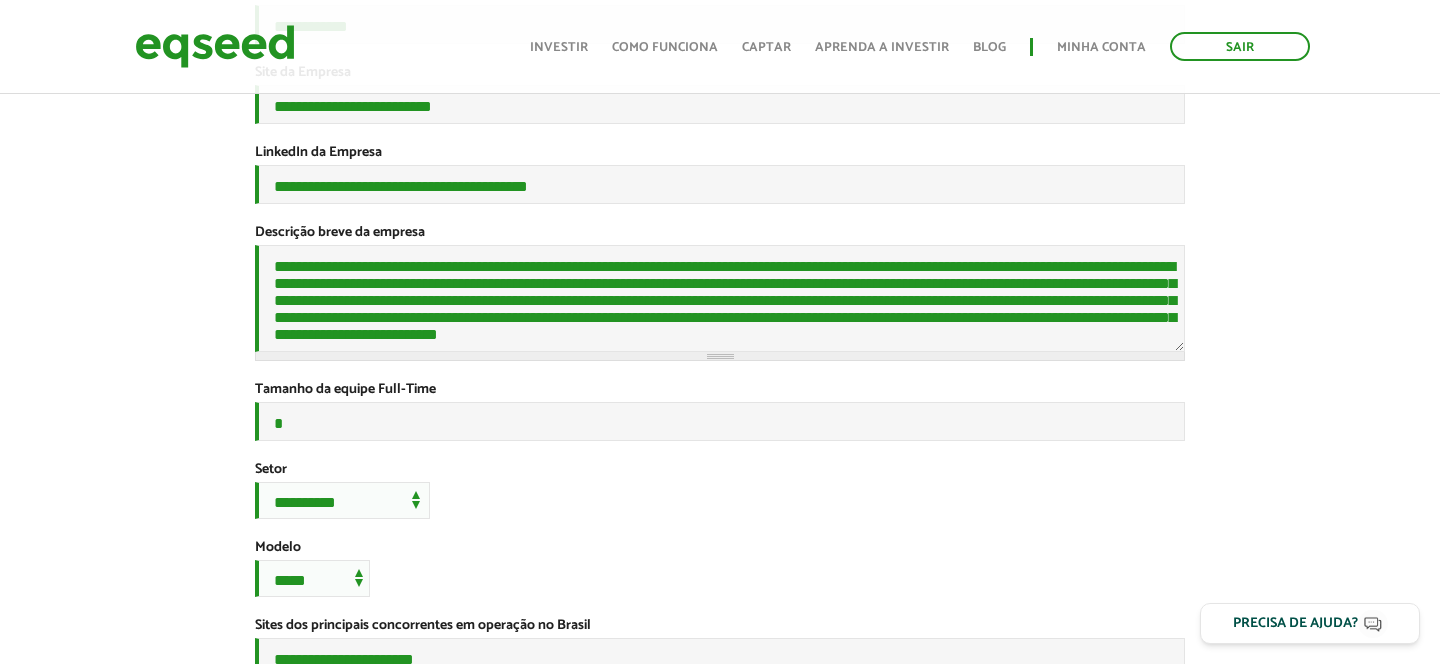 scroll, scrollTop: 257, scrollLeft: 0, axis: vertical 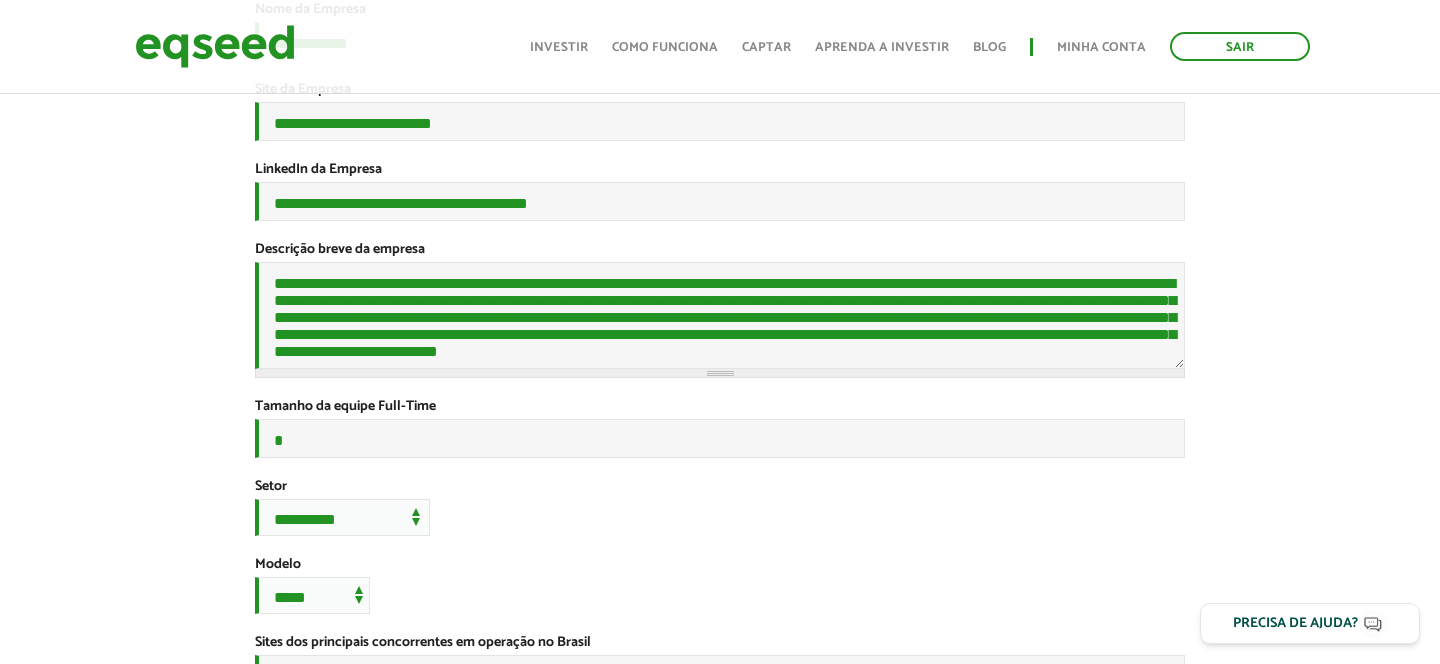 type on "**********" 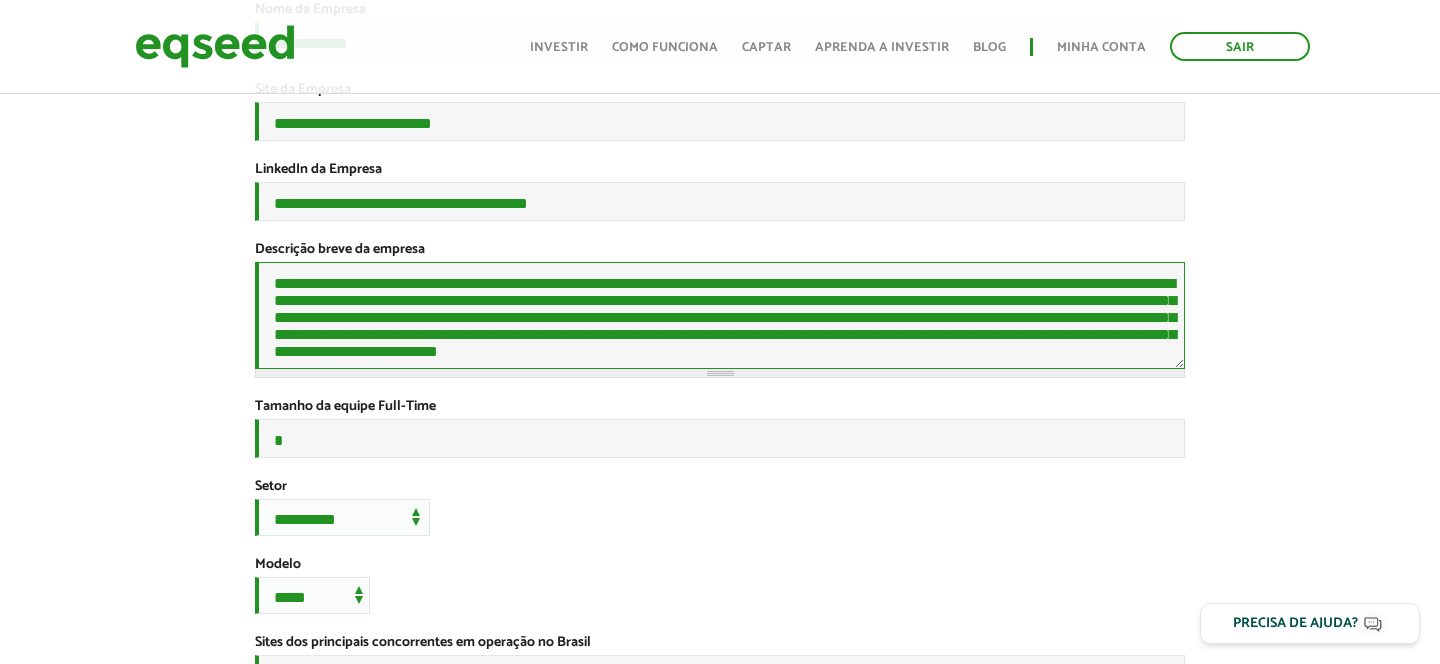 click on "**********" at bounding box center [720, 315] 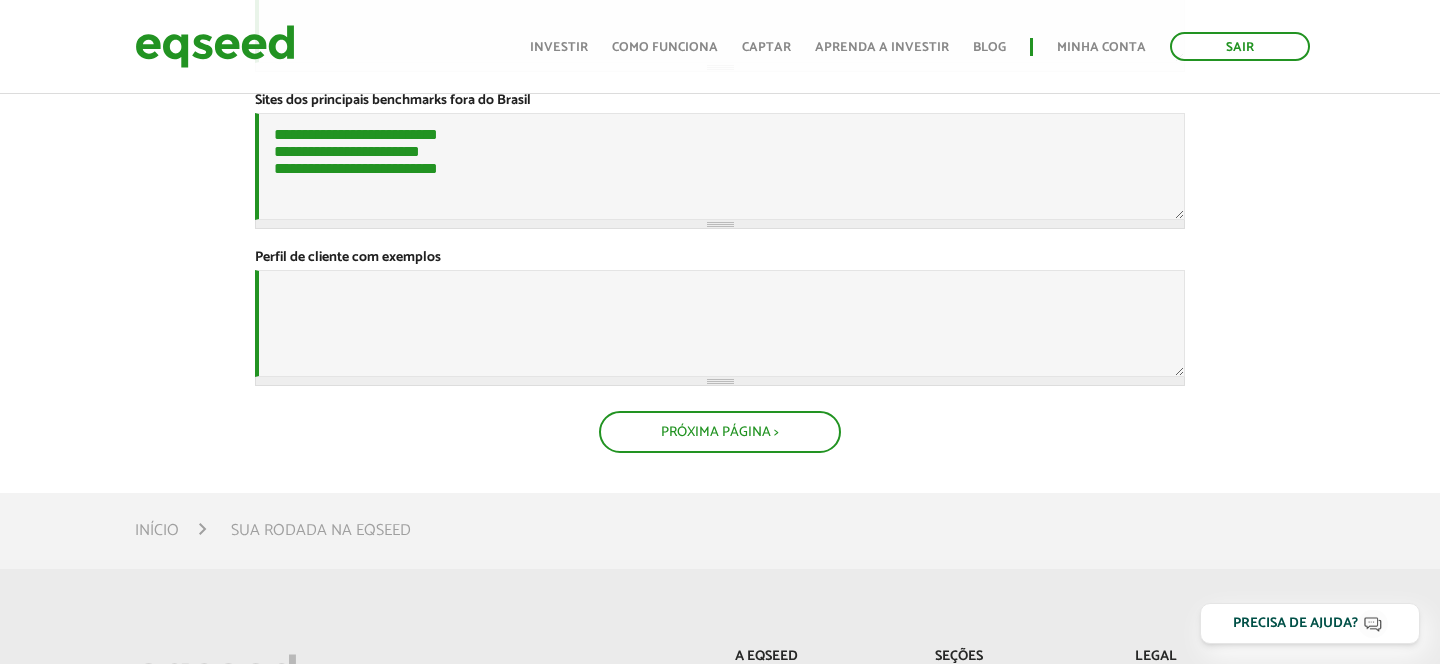 scroll, scrollTop: 1129, scrollLeft: 0, axis: vertical 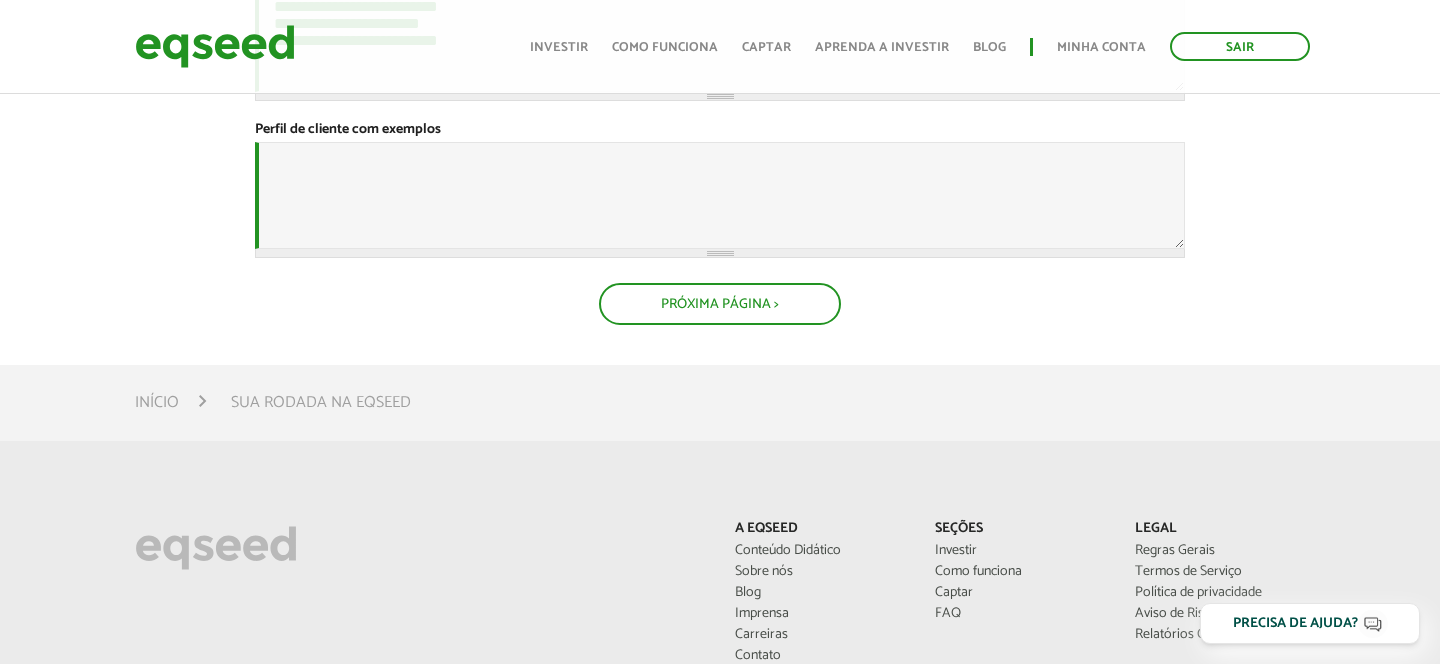 type on "**********" 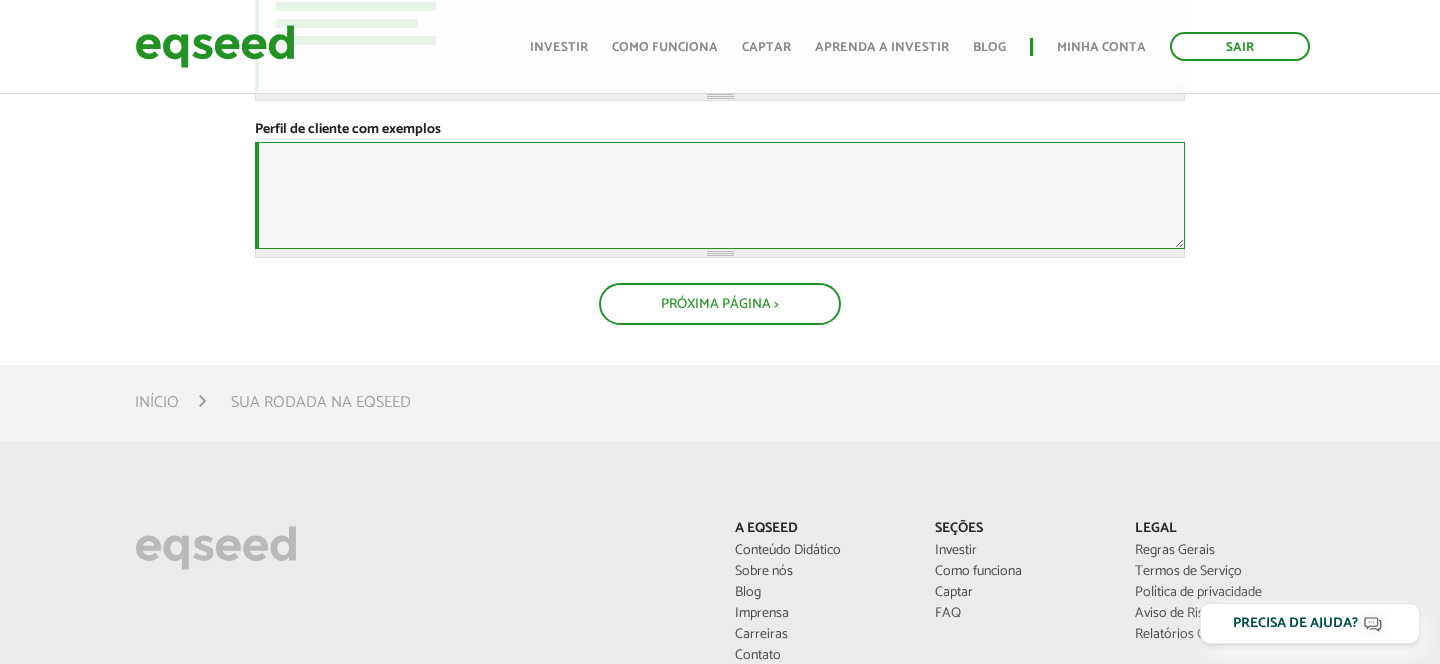 click on "Perfil de cliente com exemplos  *" at bounding box center [720, 195] 